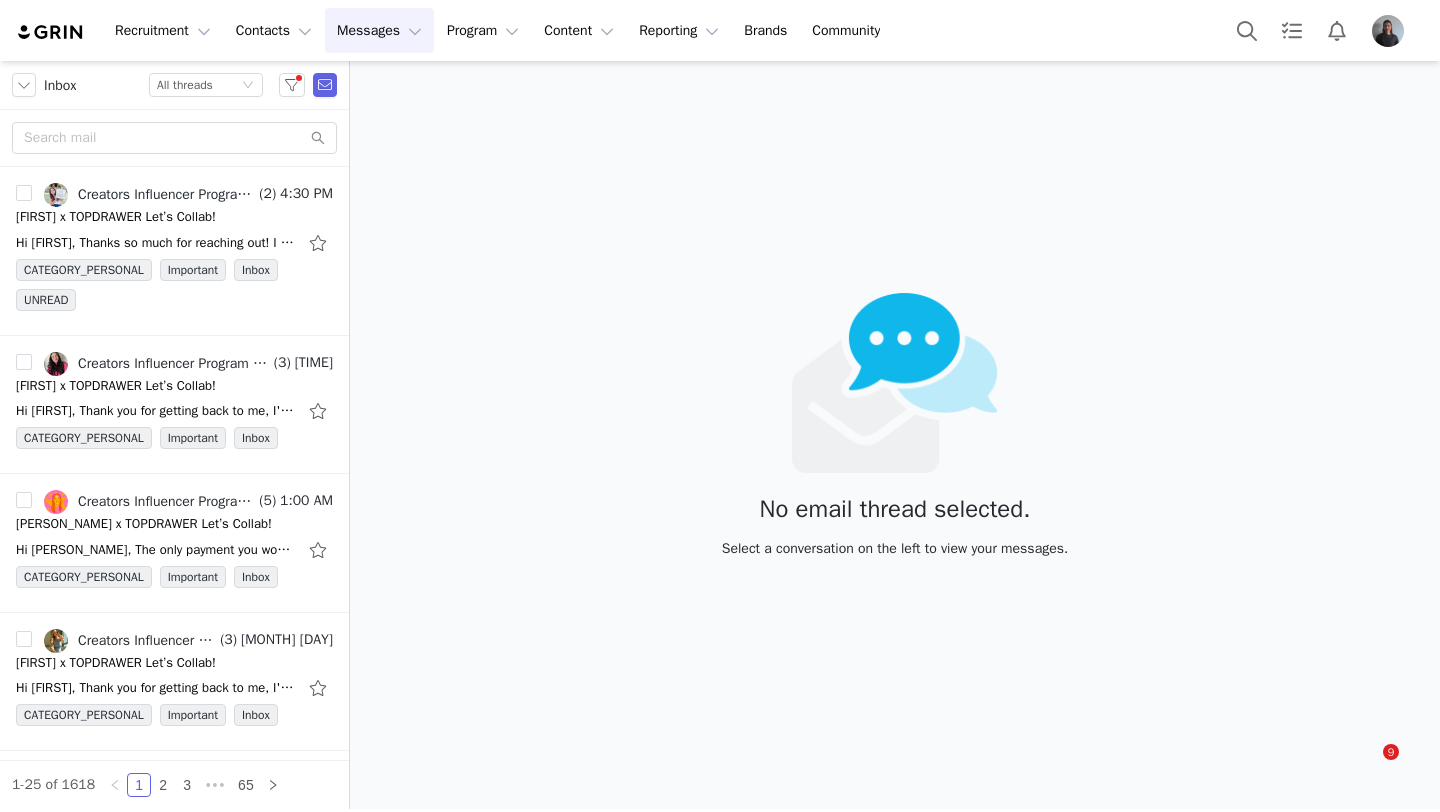 scroll, scrollTop: 0, scrollLeft: 0, axis: both 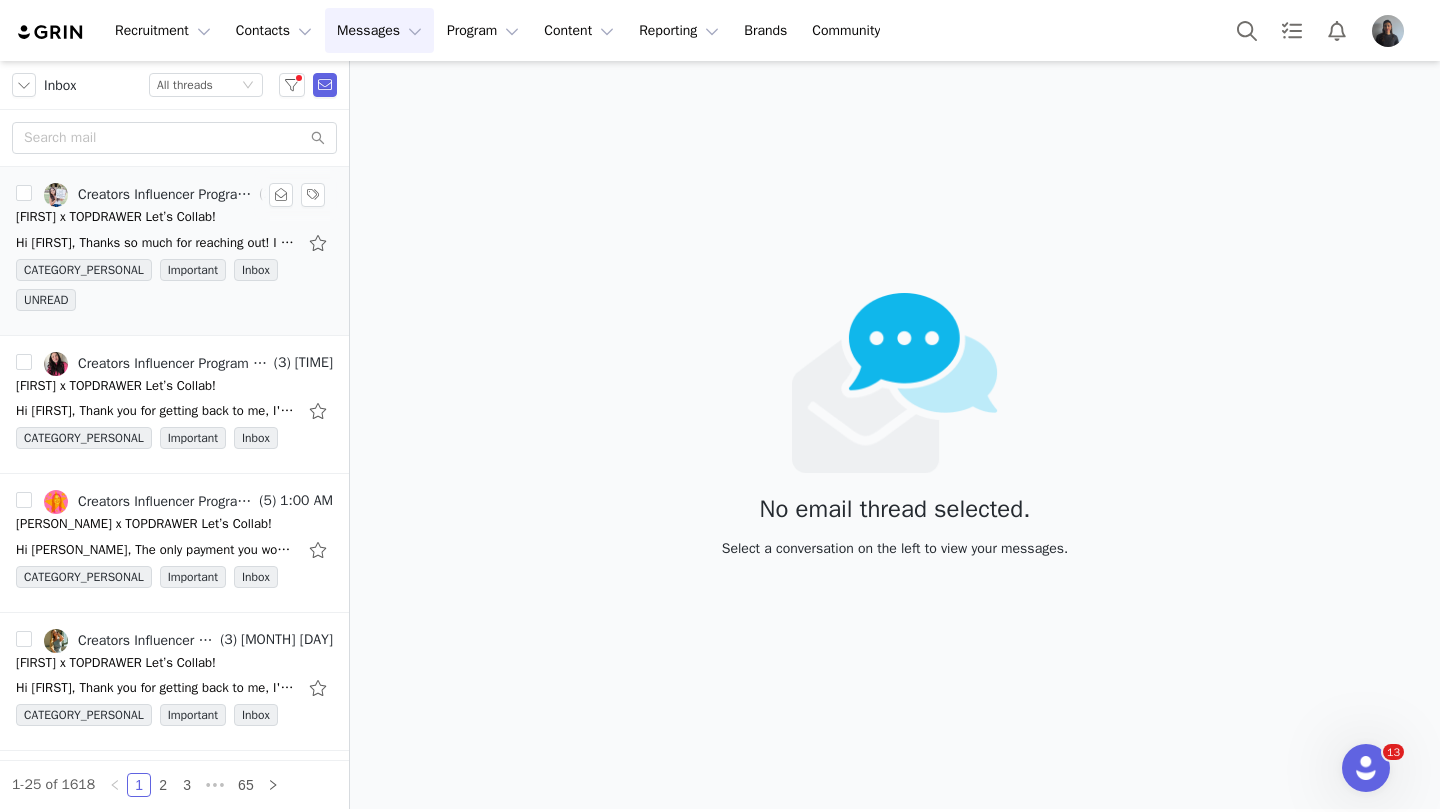 click on "[FIRST] x TOPDRAWER Let’s Collab!" at bounding box center (116, 217) 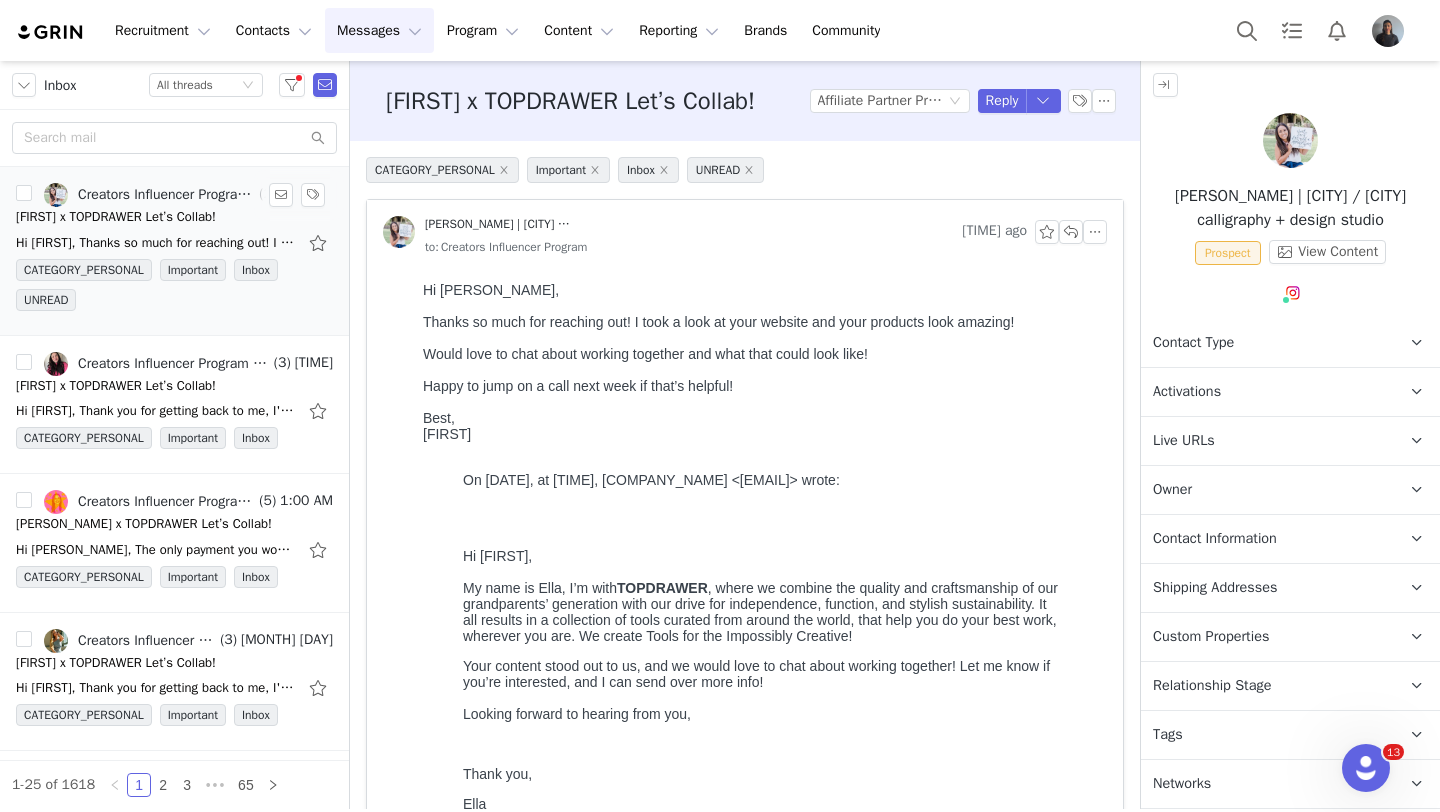 scroll, scrollTop: 0, scrollLeft: 0, axis: both 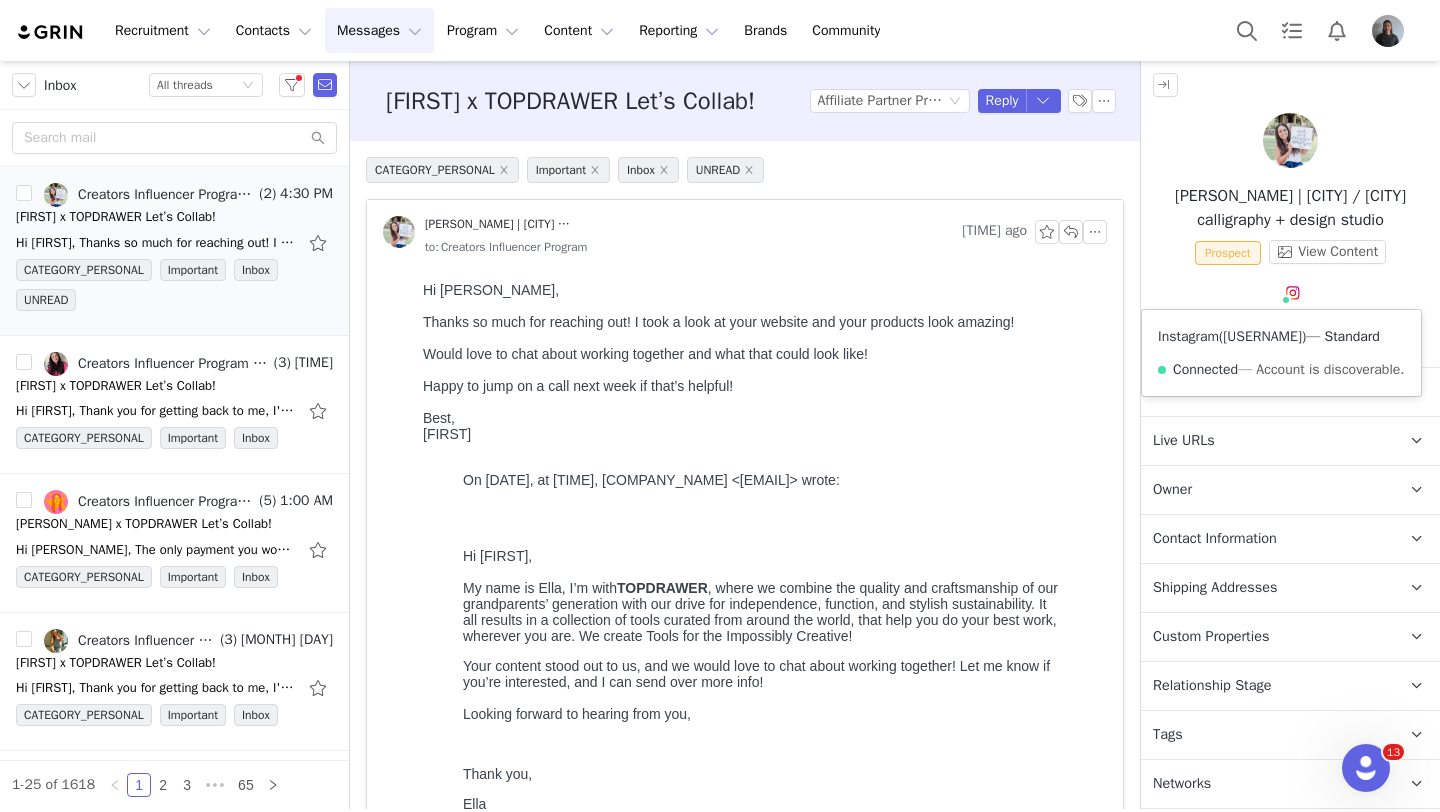 click on "[USERNAME]" at bounding box center [1262, 336] 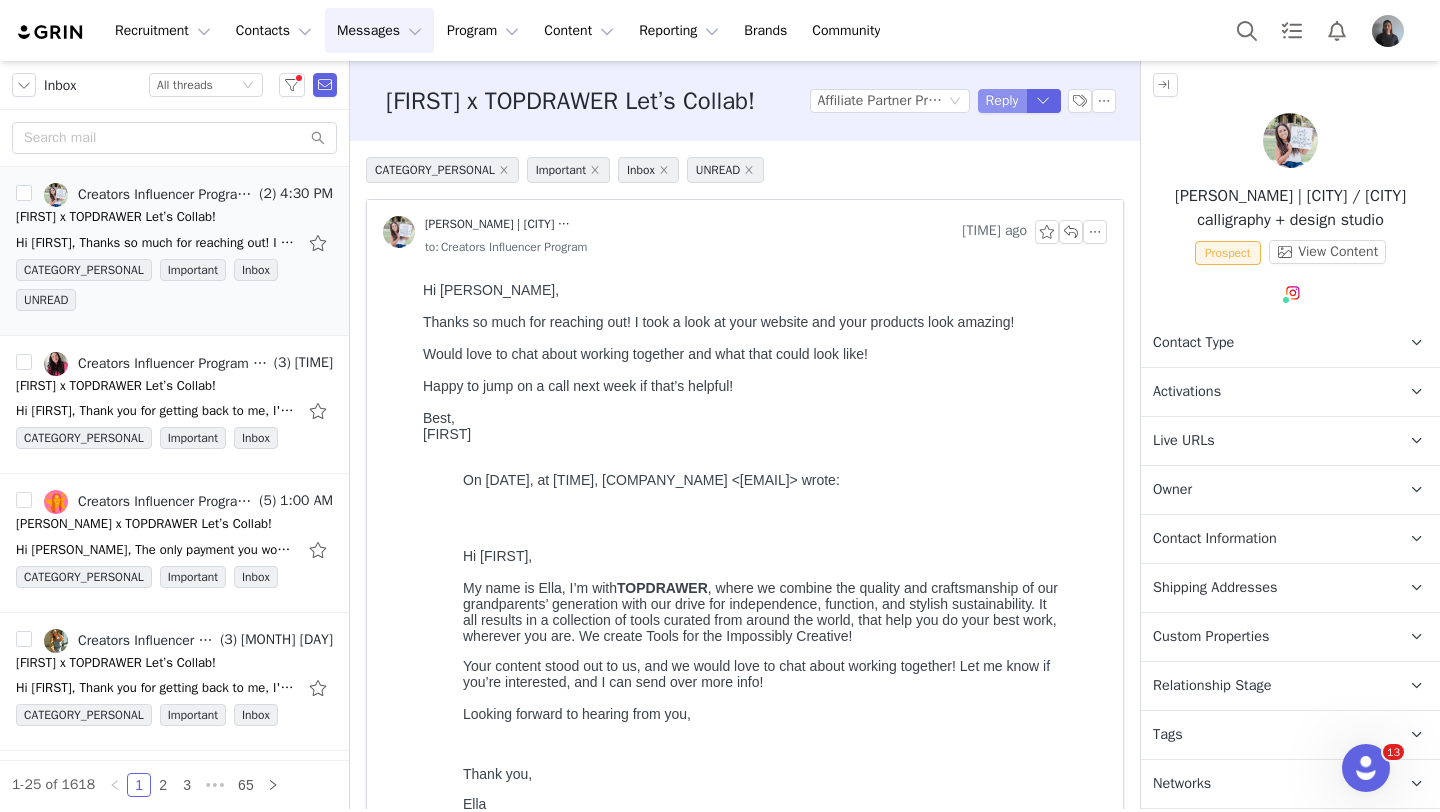 click on "Reply" at bounding box center (1002, 101) 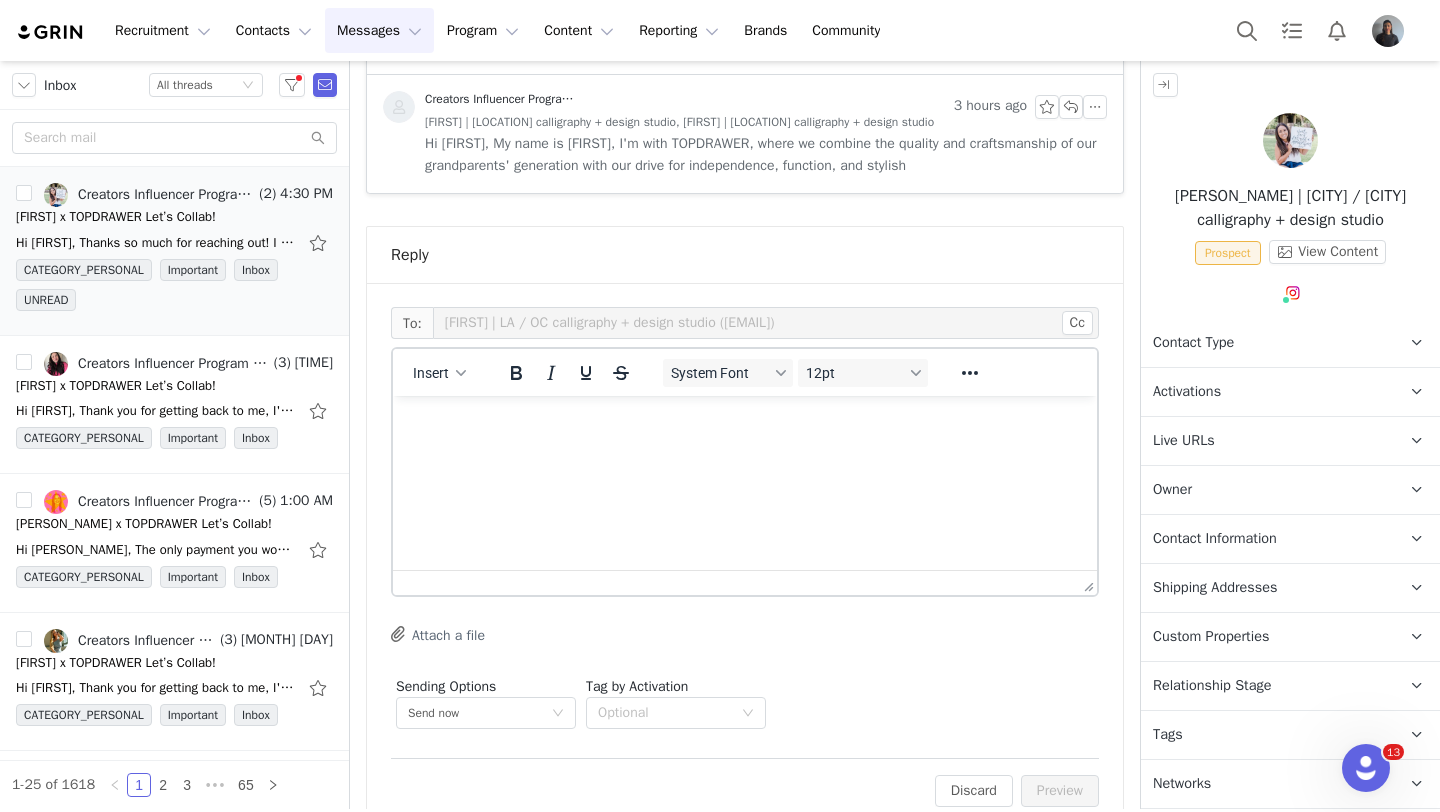 scroll, scrollTop: 1128, scrollLeft: 0, axis: vertical 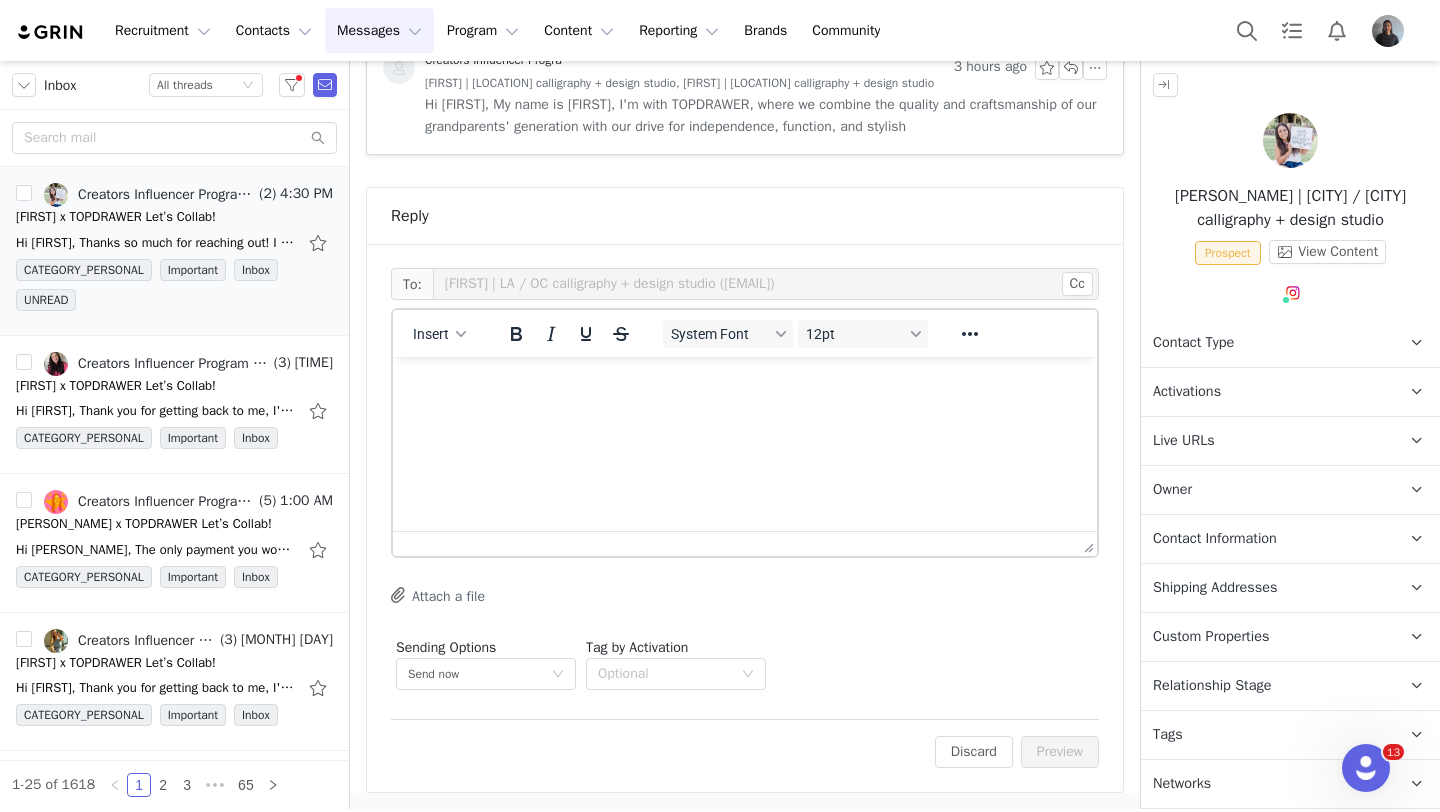 click at bounding box center (745, 384) 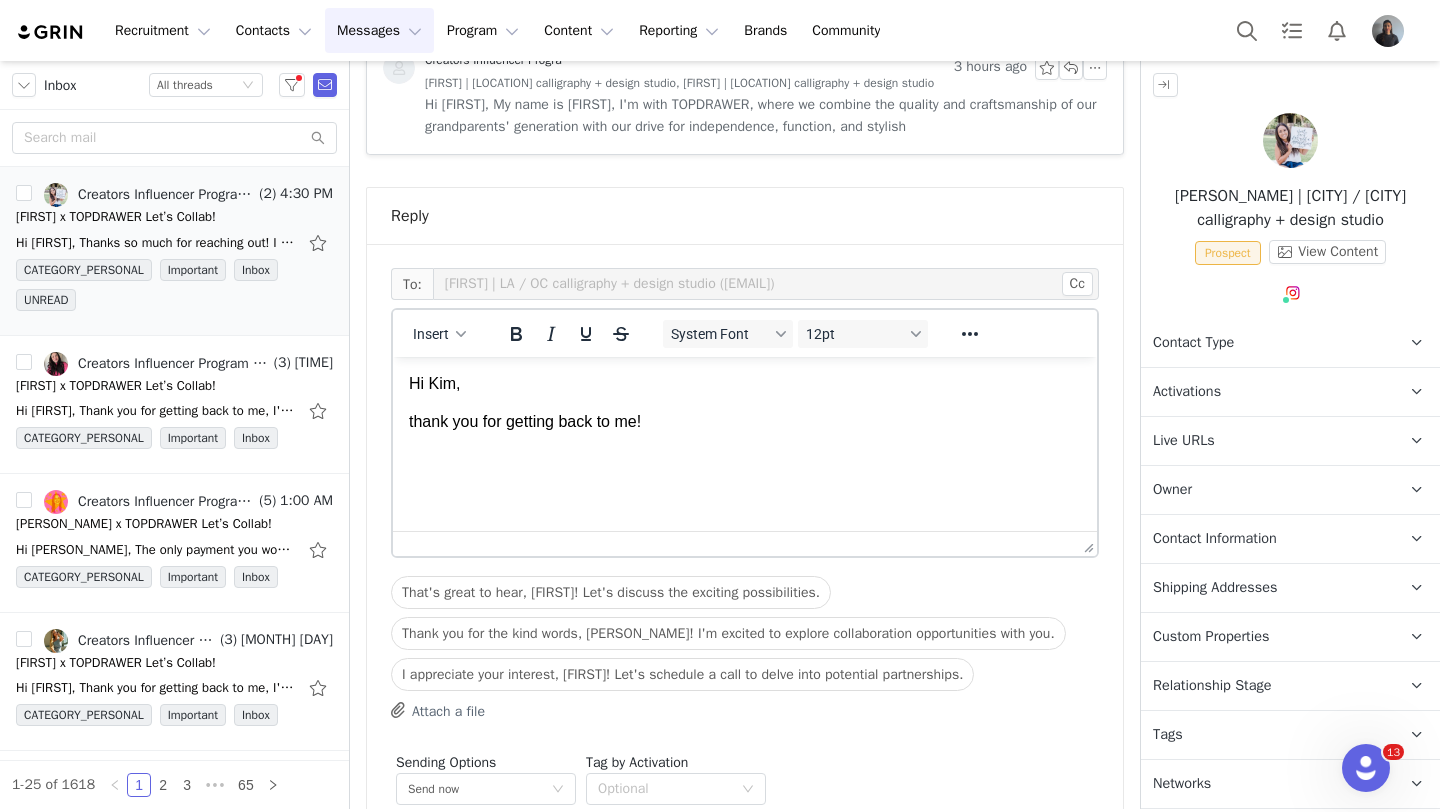 click on "thank you for getting back to me!" at bounding box center [745, 422] 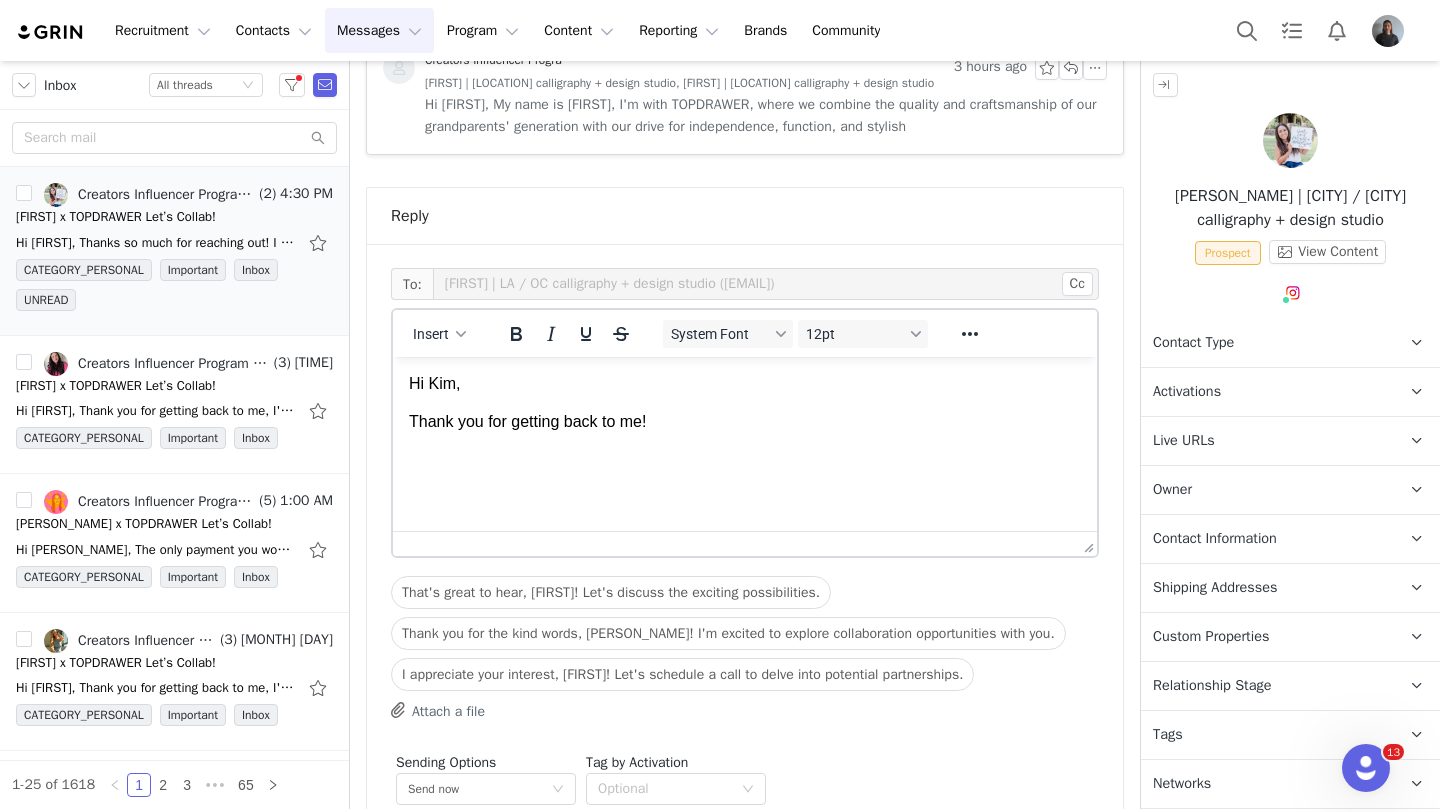 click on "Thank you for getting back to me!" at bounding box center (745, 422) 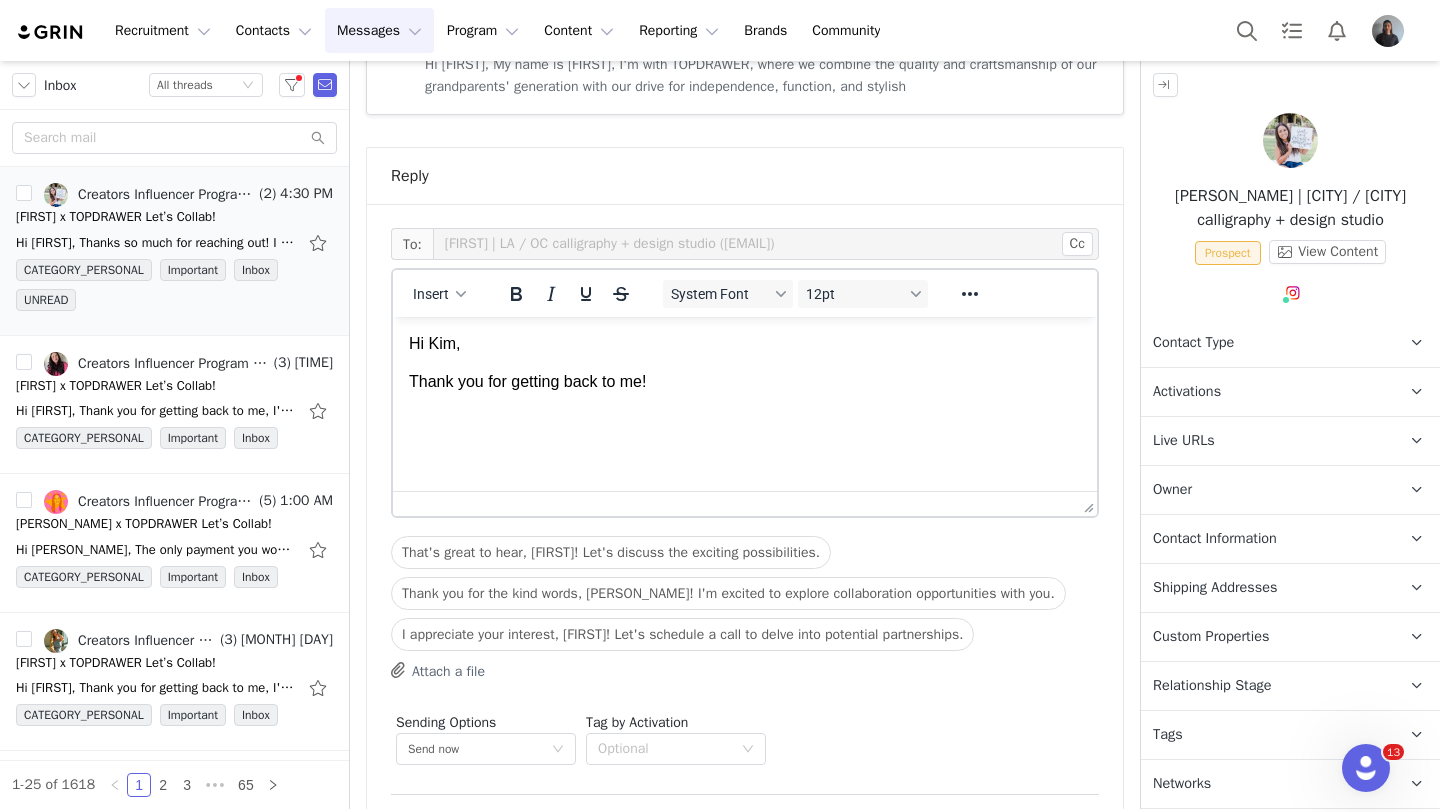 scroll, scrollTop: 1243, scrollLeft: 0, axis: vertical 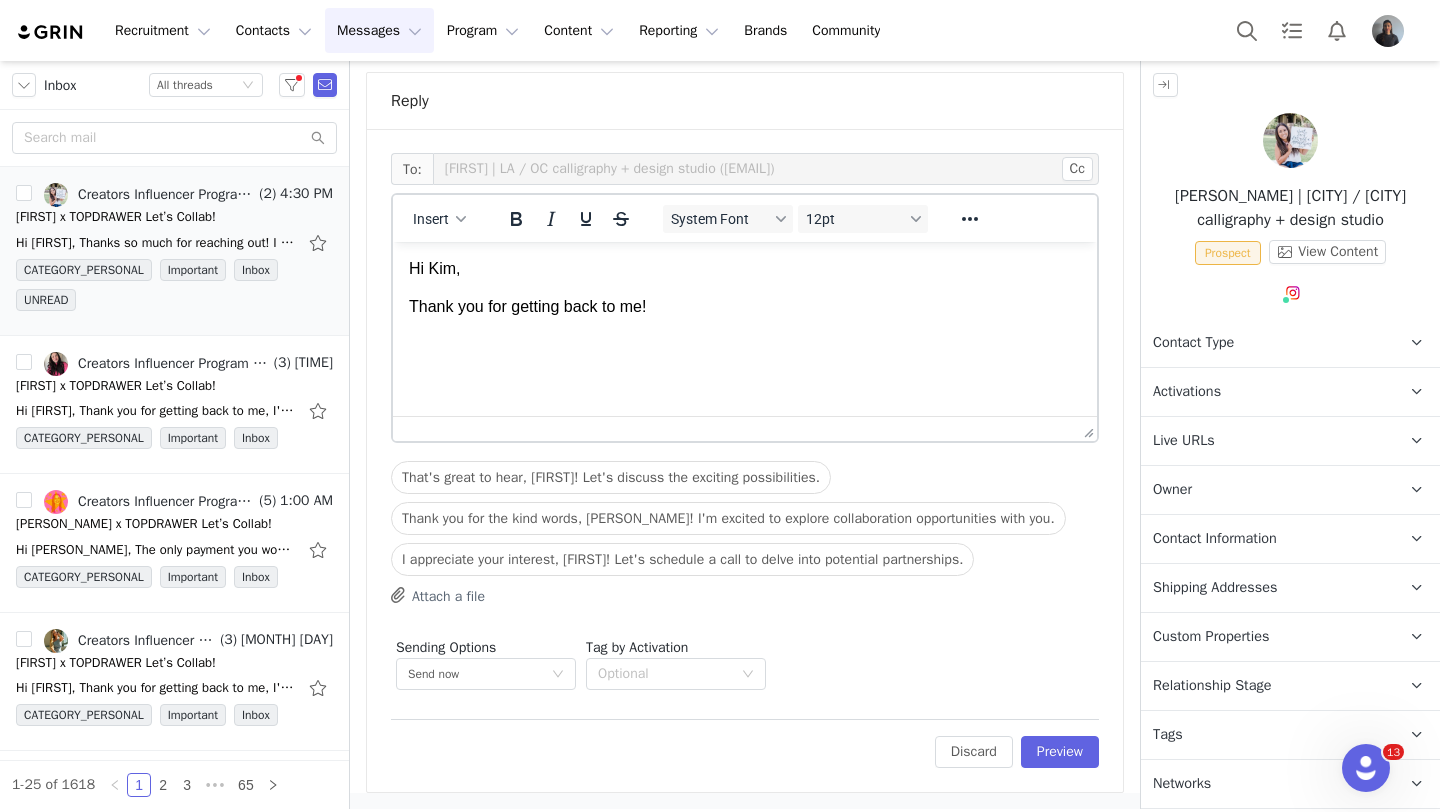 click on "Hi Kim," at bounding box center (745, 269) 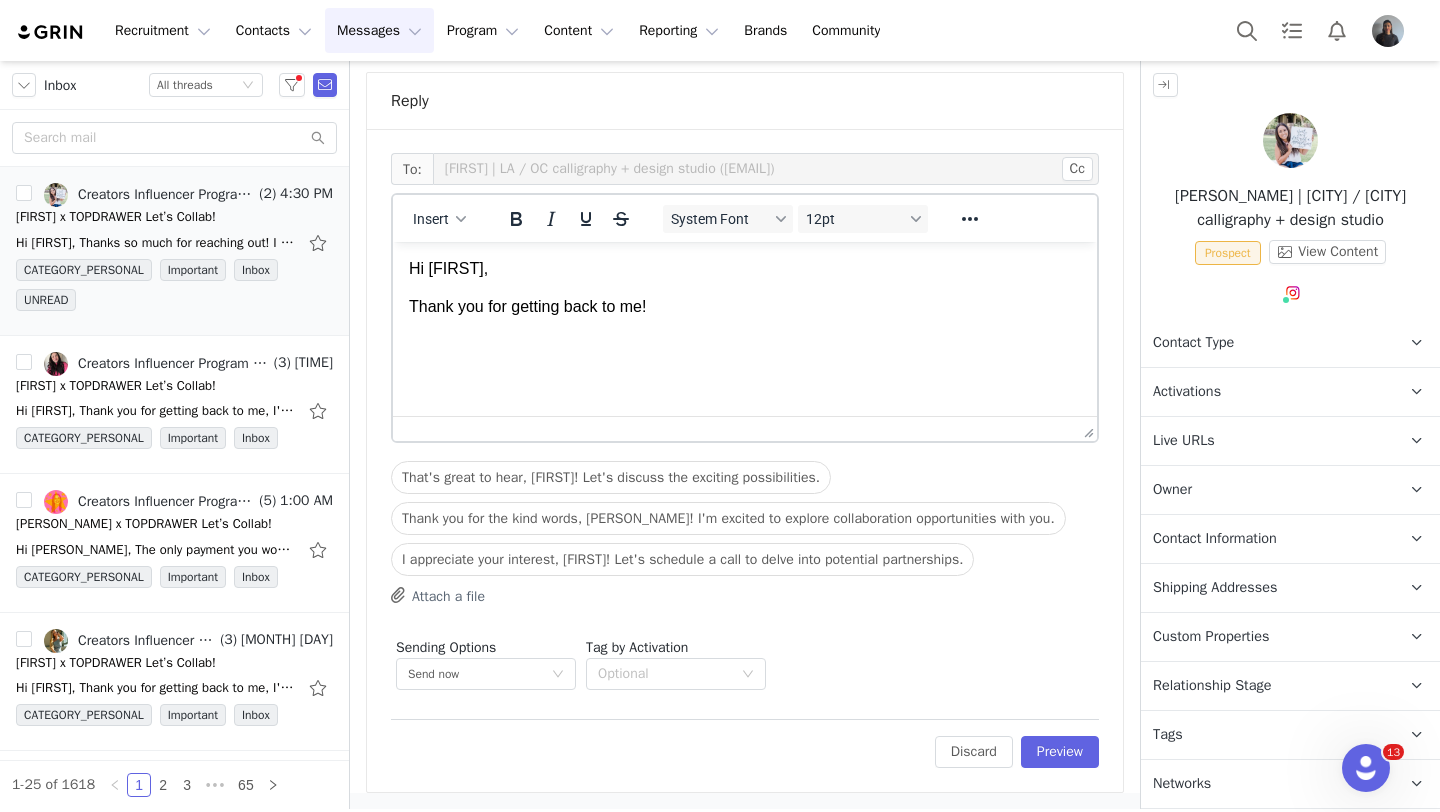 click on "Thank you for getting back to me!" at bounding box center (745, 307) 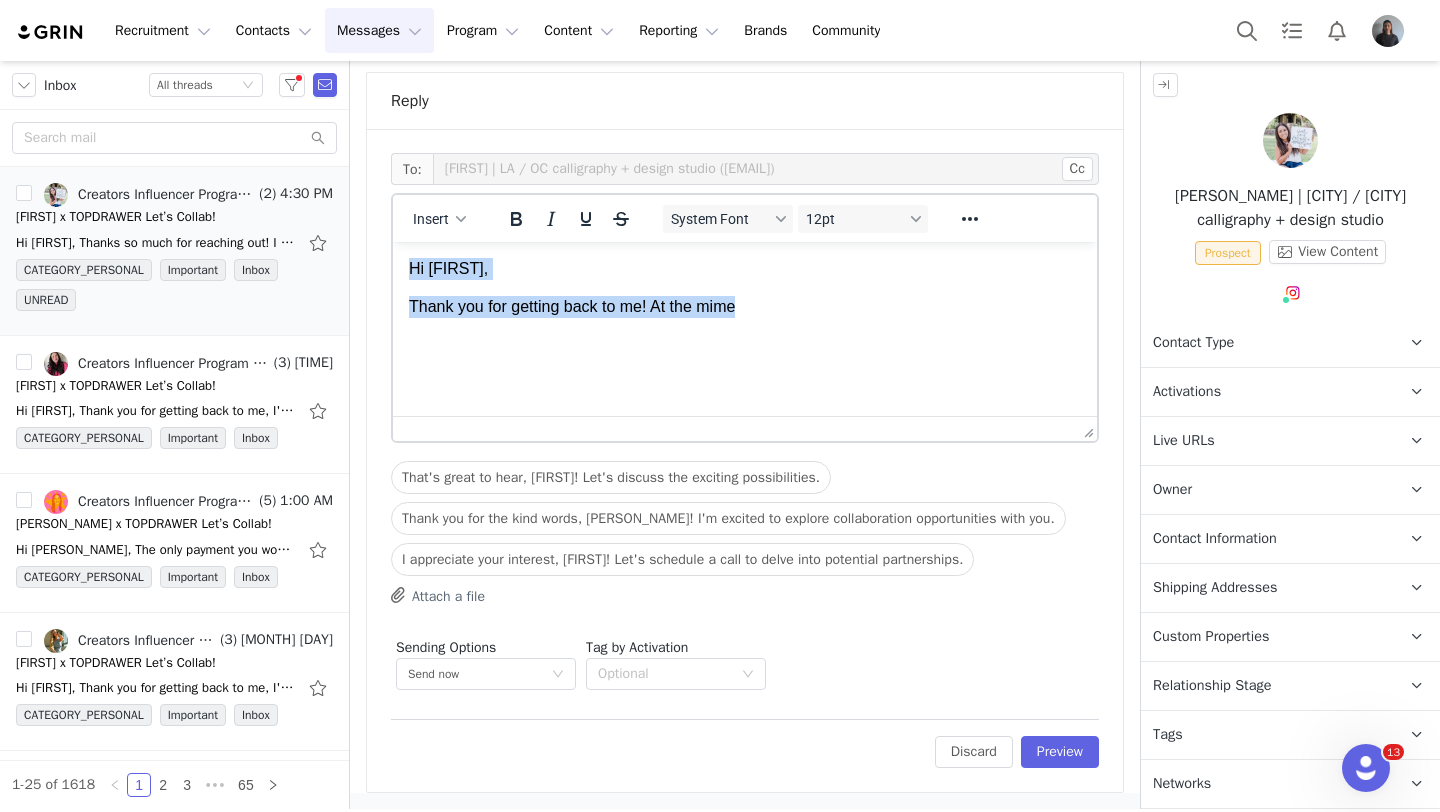 drag, startPoint x: 765, startPoint y: 309, endPoint x: 397, endPoint y: 272, distance: 369.85538 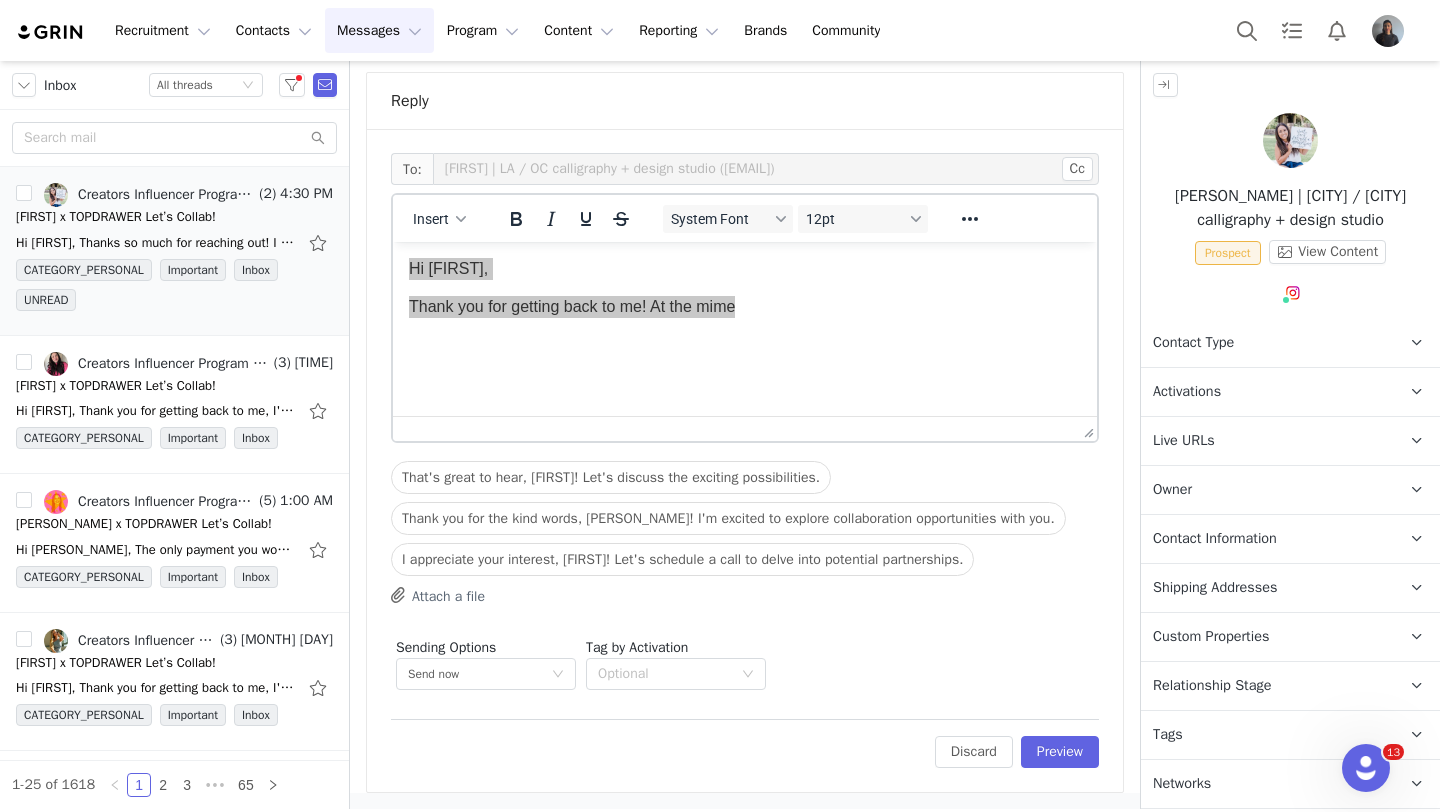 click on "Insert" at bounding box center (440, 218) 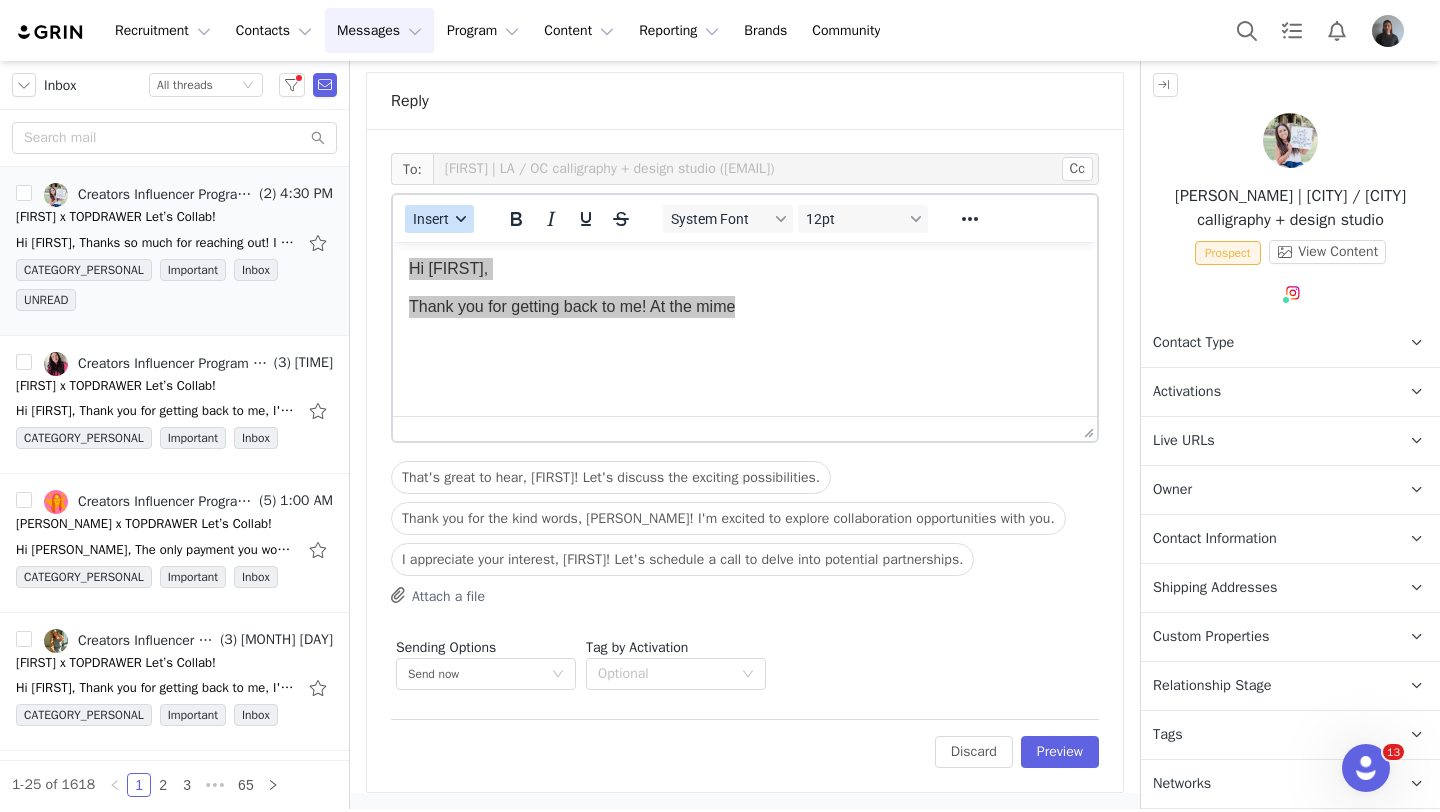 click on "Insert" at bounding box center [439, 219] 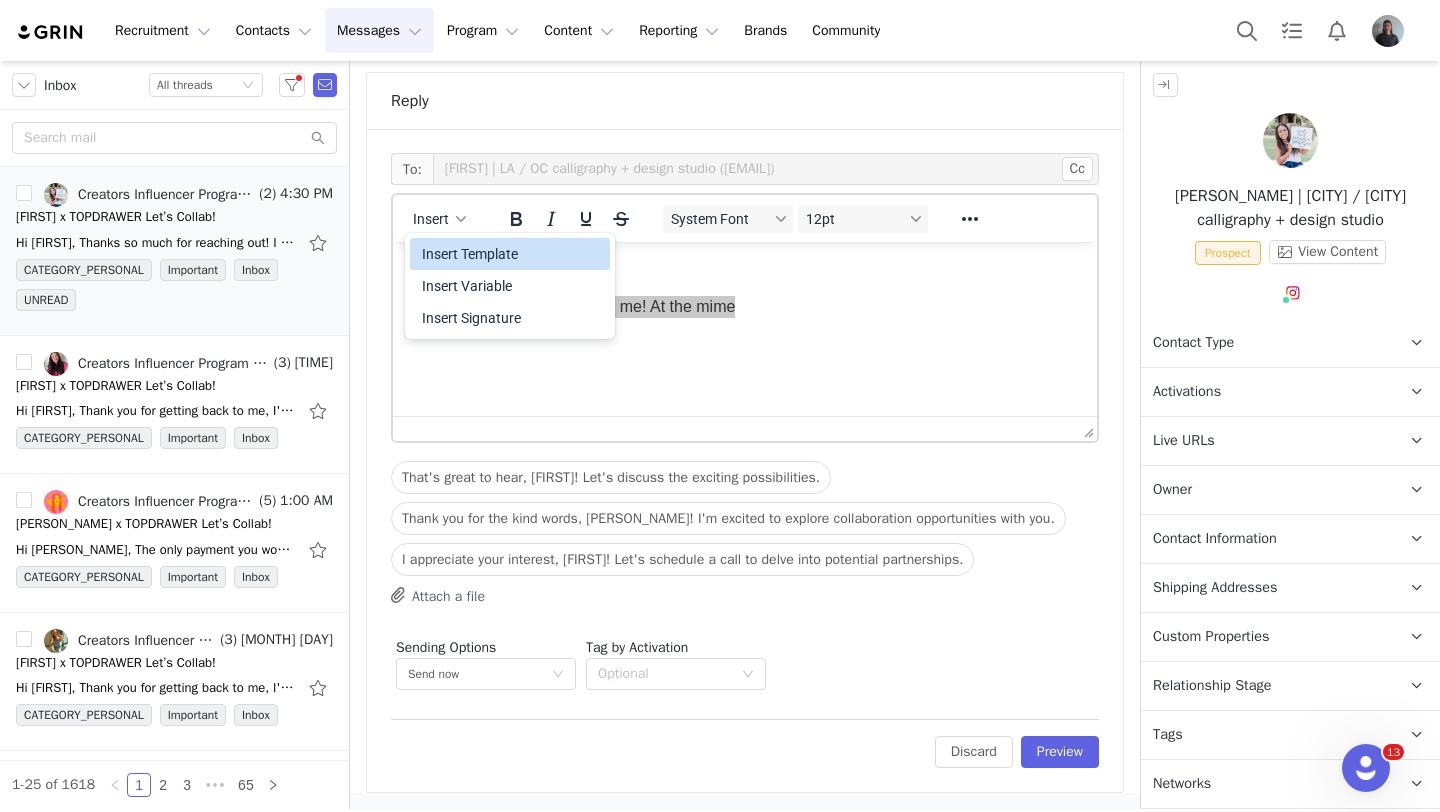 click on "Insert Template" at bounding box center (512, 254) 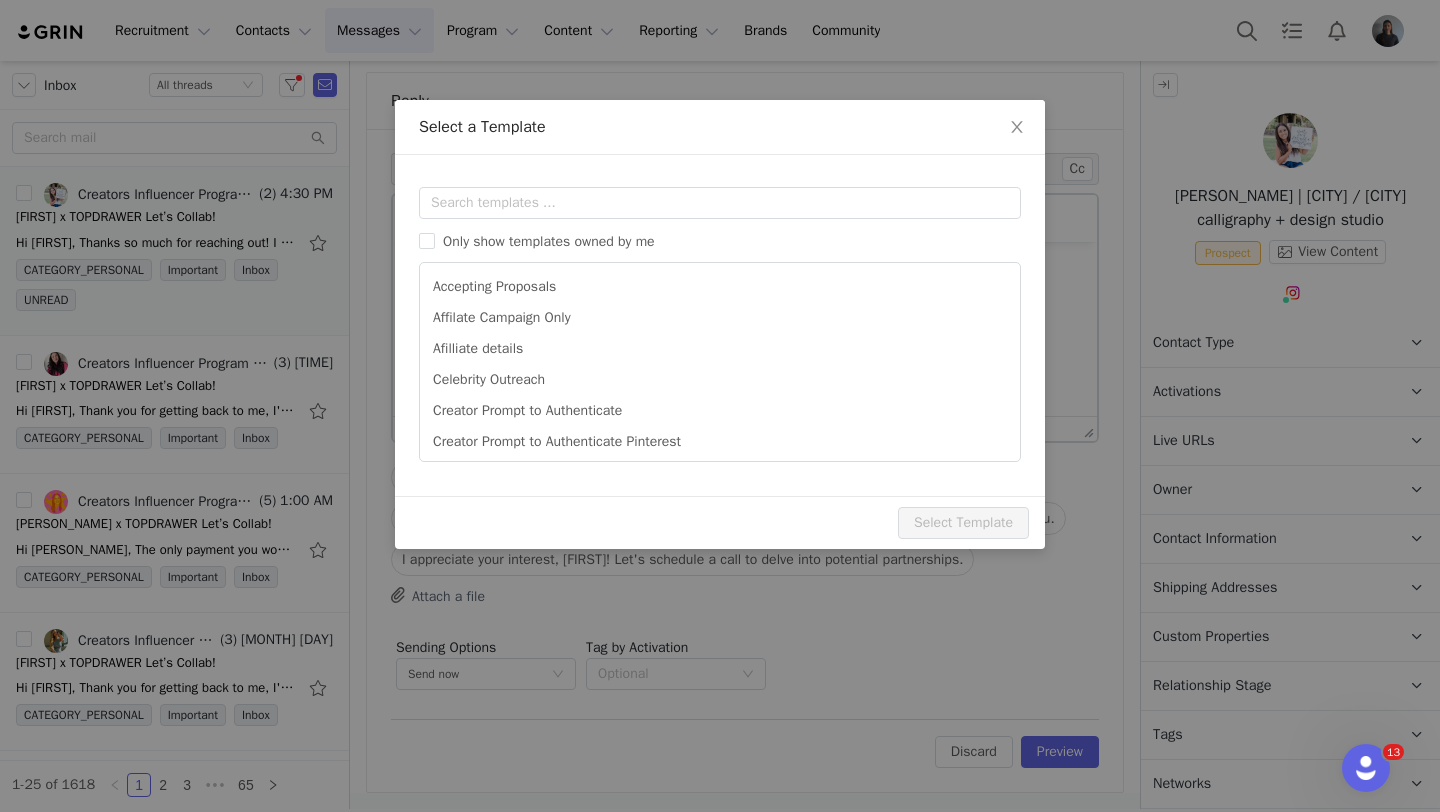 scroll, scrollTop: 0, scrollLeft: 0, axis: both 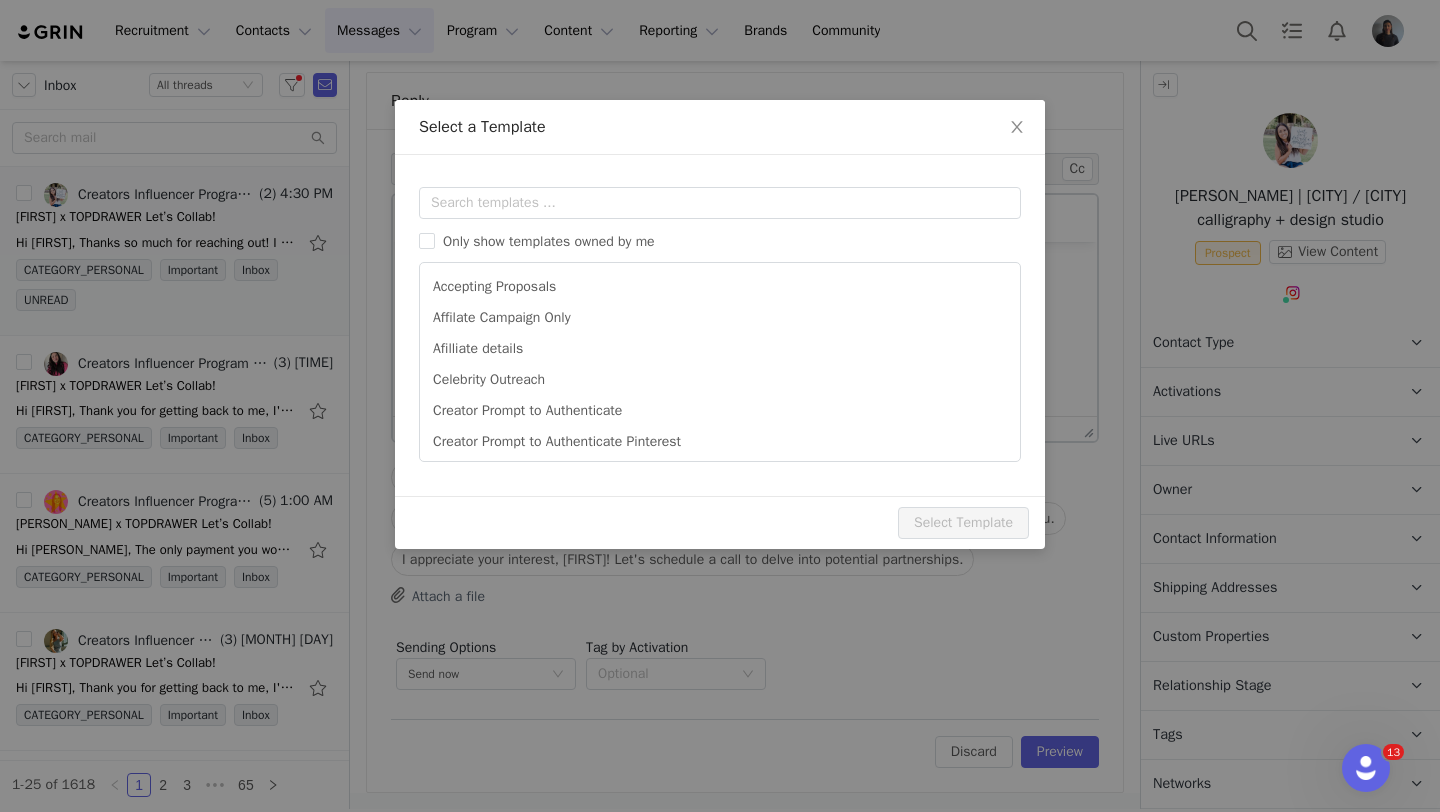 click on "Select a Template  Templates  Only show templates owned by me      Accepting Proposals   Affilate Campaign Only   Afilliate details   Celebrity Outreach   Creator Prompt to Authenticate   Creator Prompt to Authenticate Pinterest   Declined Landing Page   Declined Proposals   Expectation Setting for Posting Content   Expectations Setting  Preview     Subject:           Select Template" at bounding box center (720, 406) 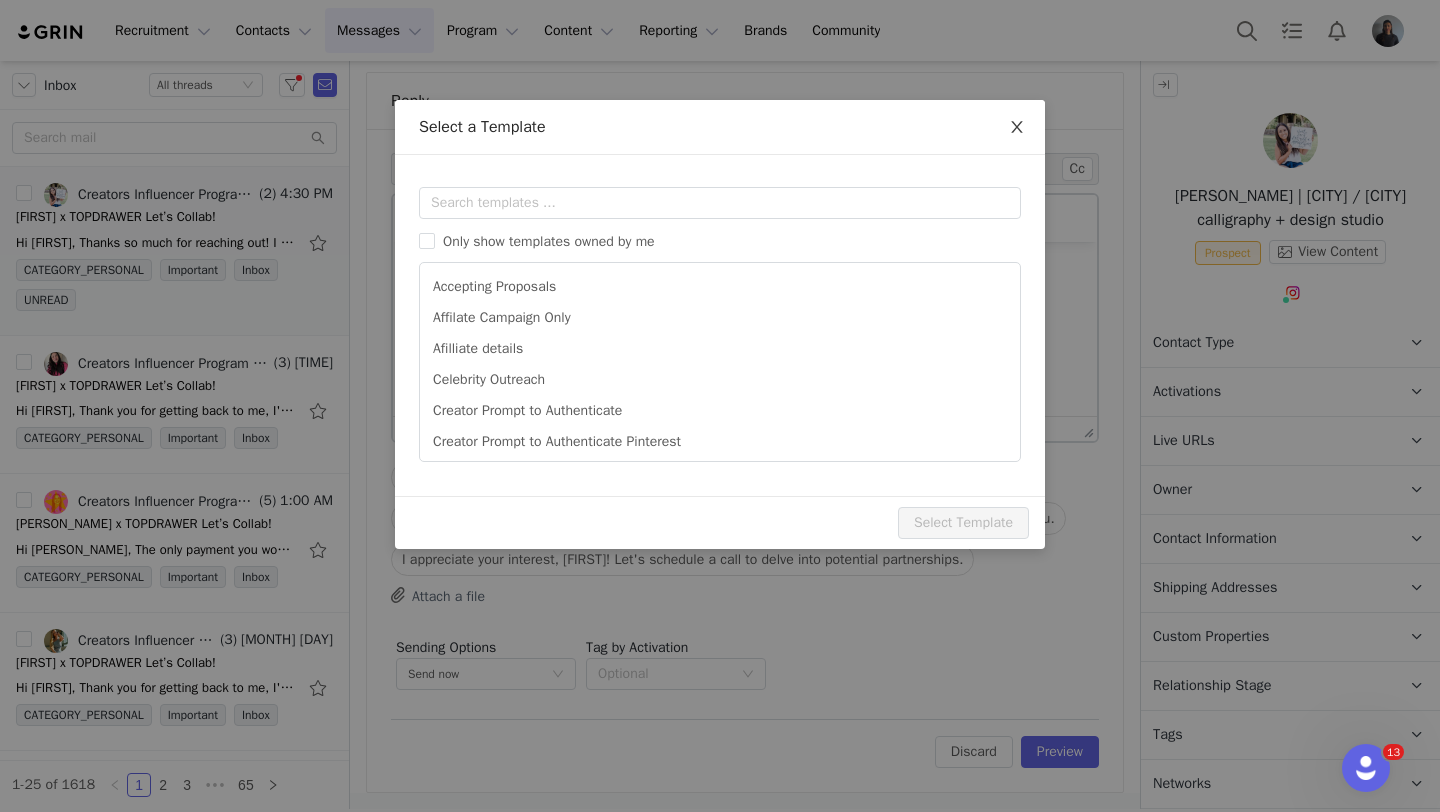 click 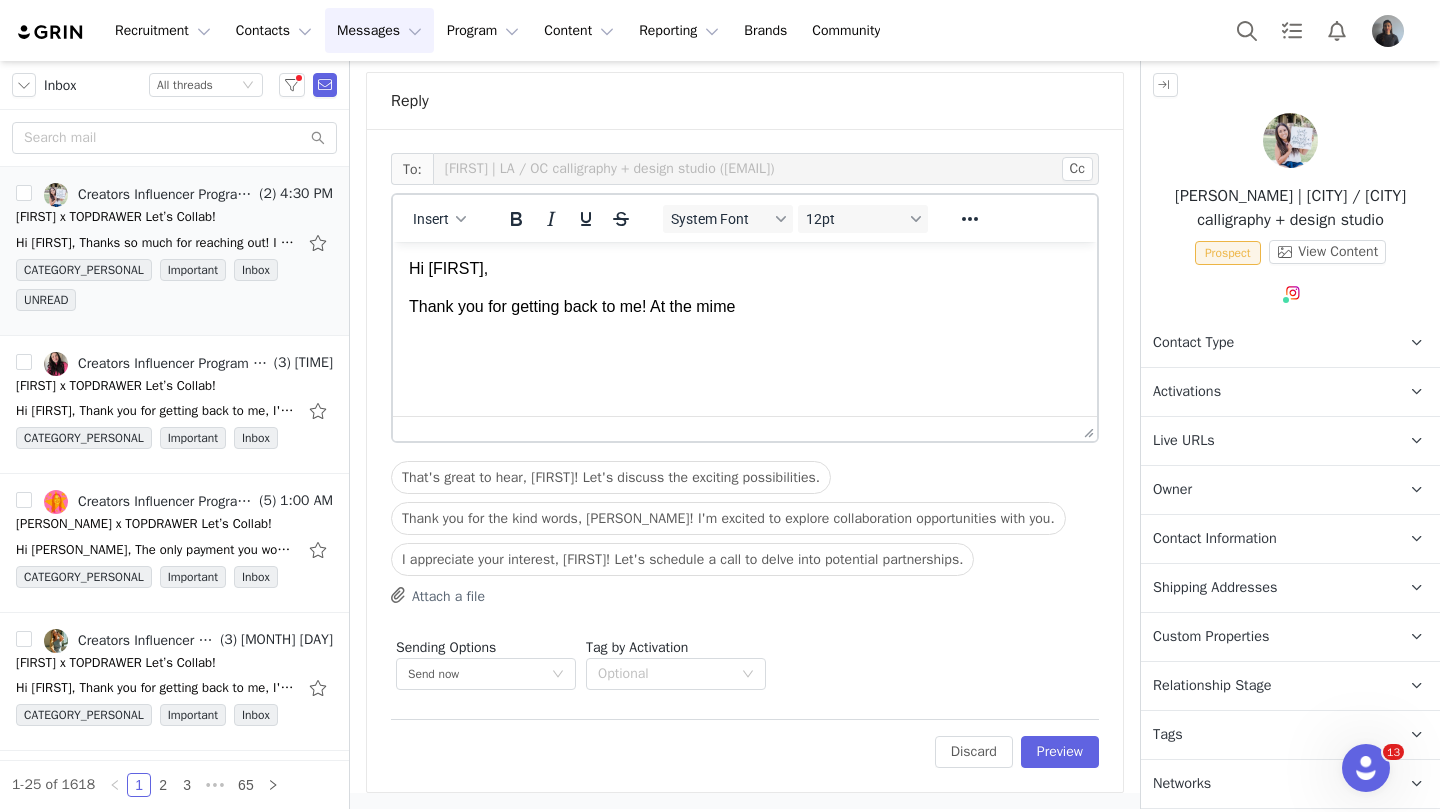 click on "Thank you for getting back to me! At the mime" at bounding box center (745, 307) 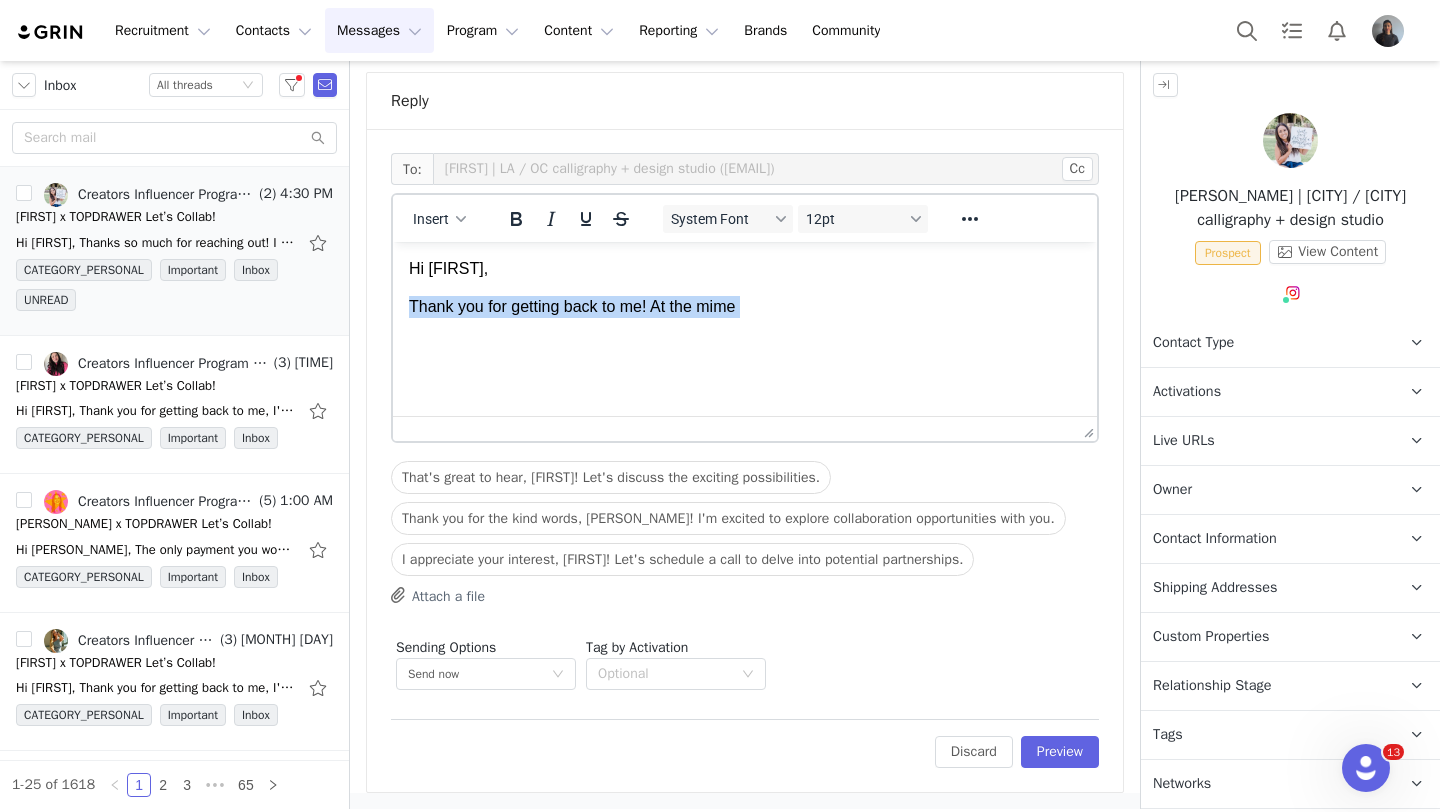 drag, startPoint x: 812, startPoint y: 318, endPoint x: 432, endPoint y: 290, distance: 381.03018 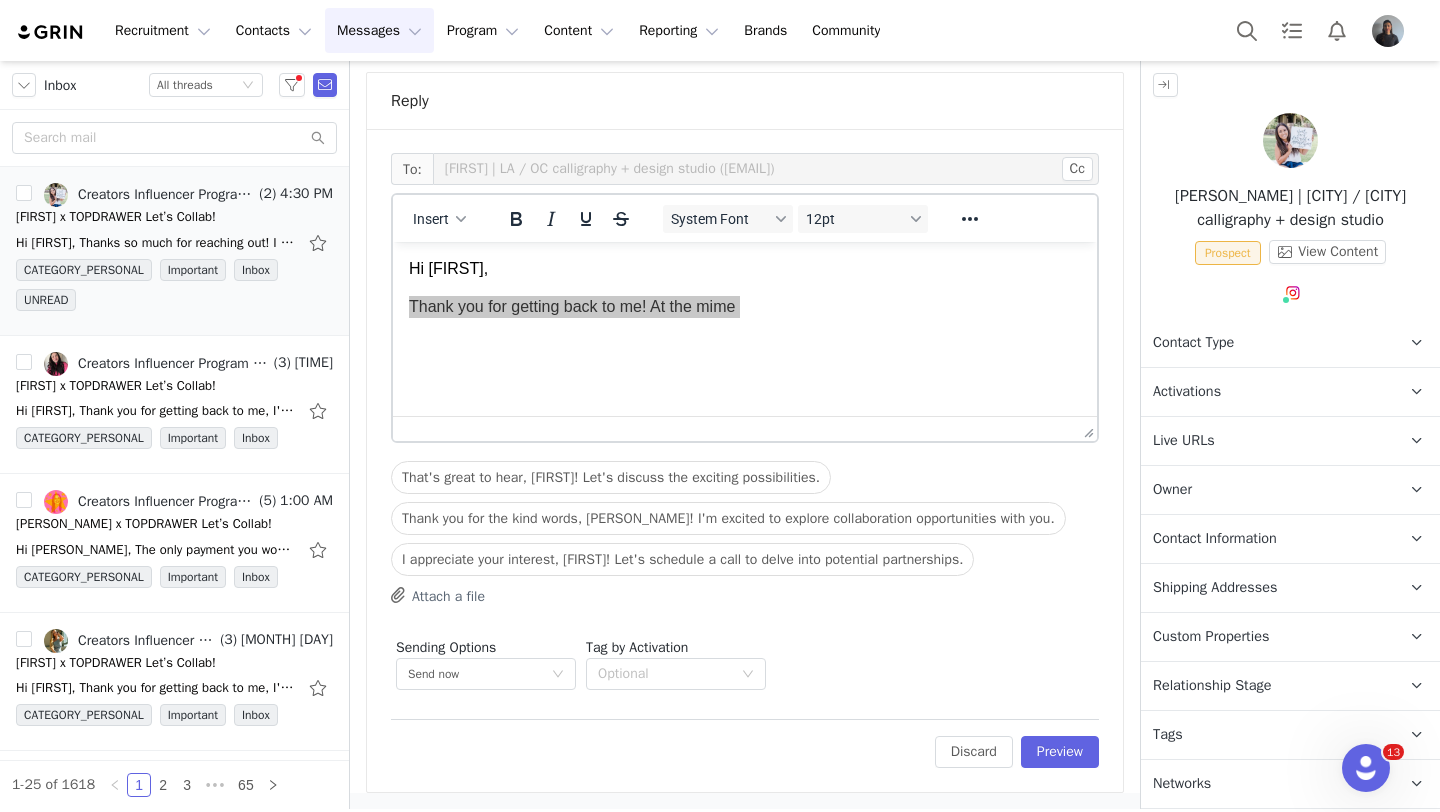 click on "Insert System Font 12pt To open the popup, press Shift+Enter To open the popup, press Shift+Enter To open the popup, press Shift+Enter To open the popup, press Shift+Enter" at bounding box center (745, 218) 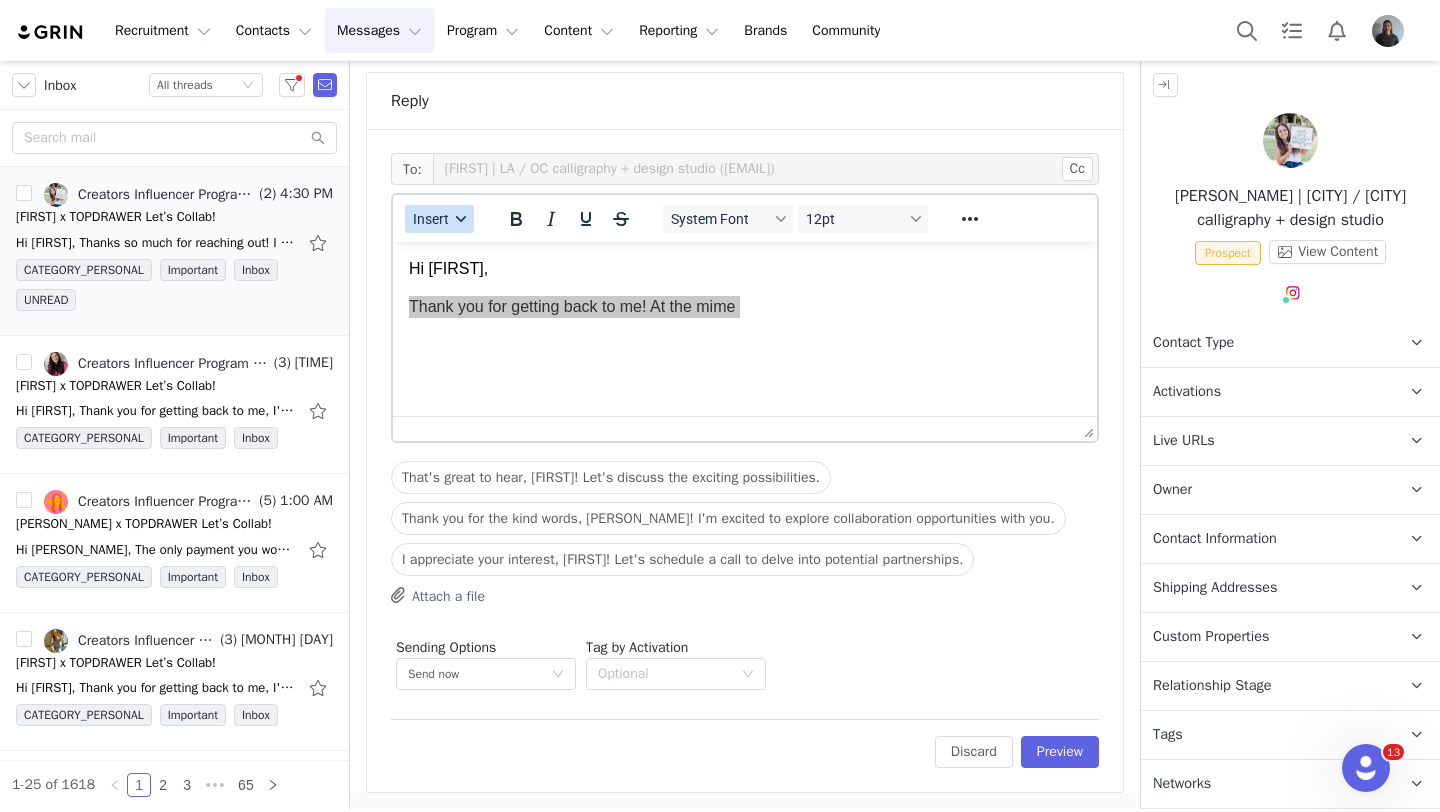 click on "Insert" at bounding box center [431, 219] 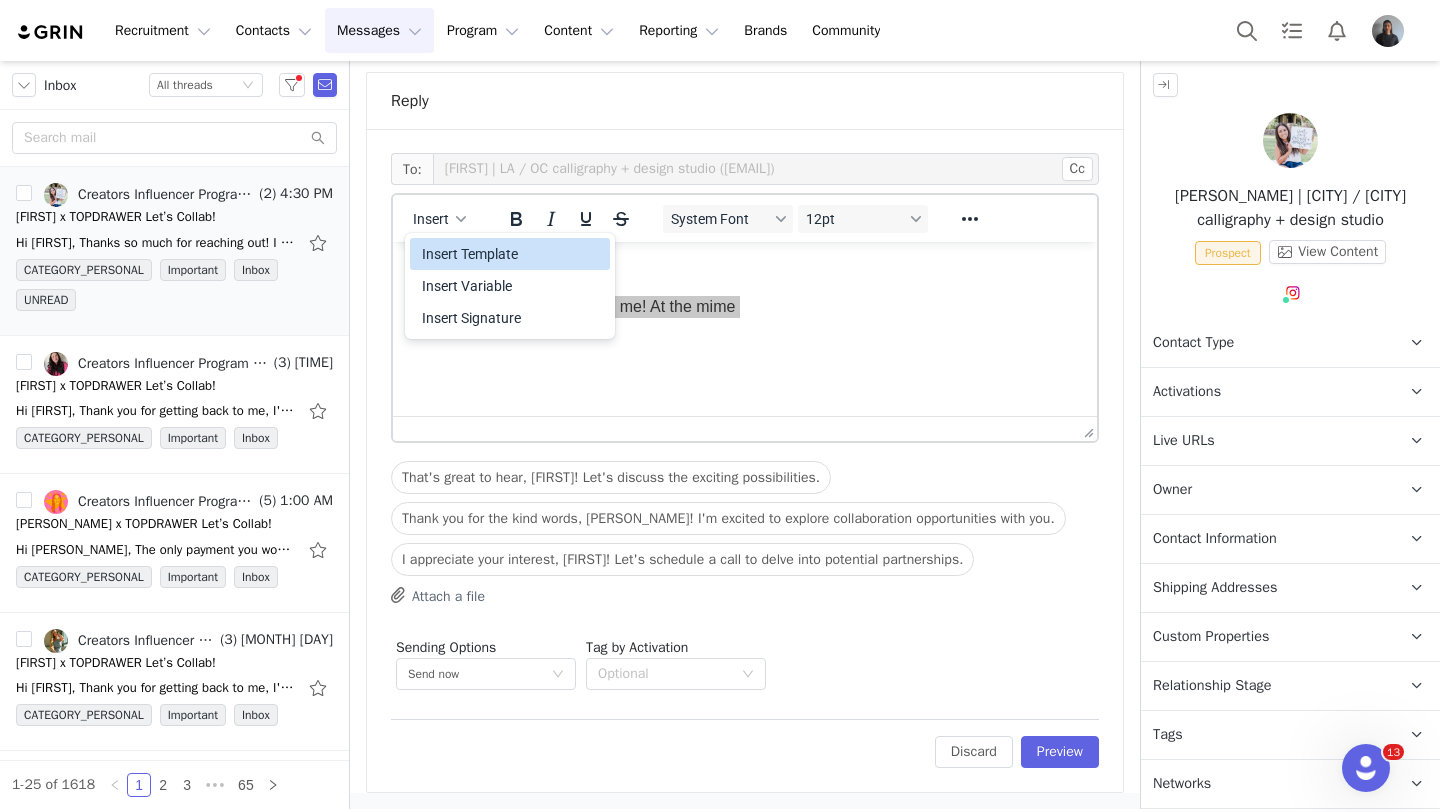 click on "Insert Template" at bounding box center (510, 254) 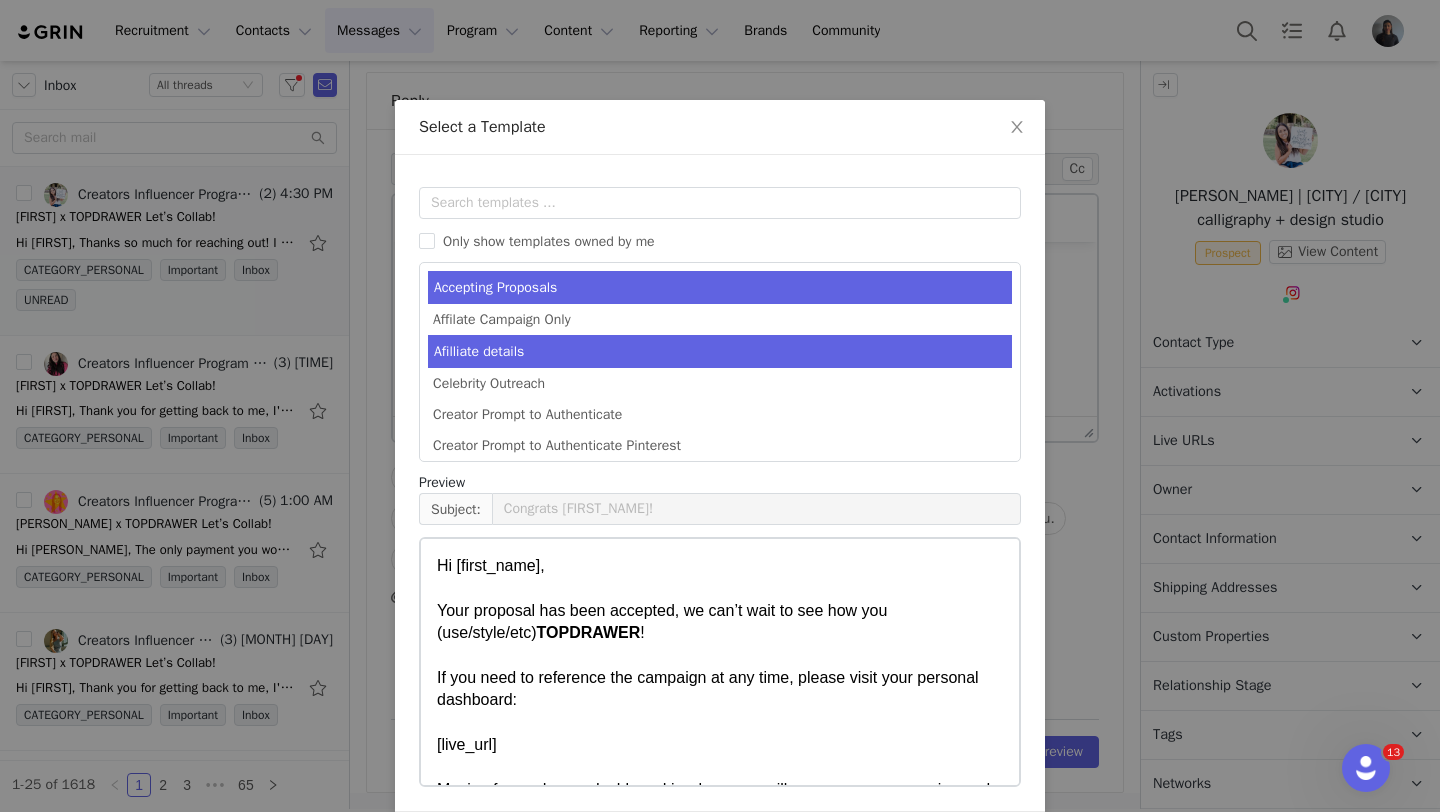 click on "Afilliate details" at bounding box center (720, 351) 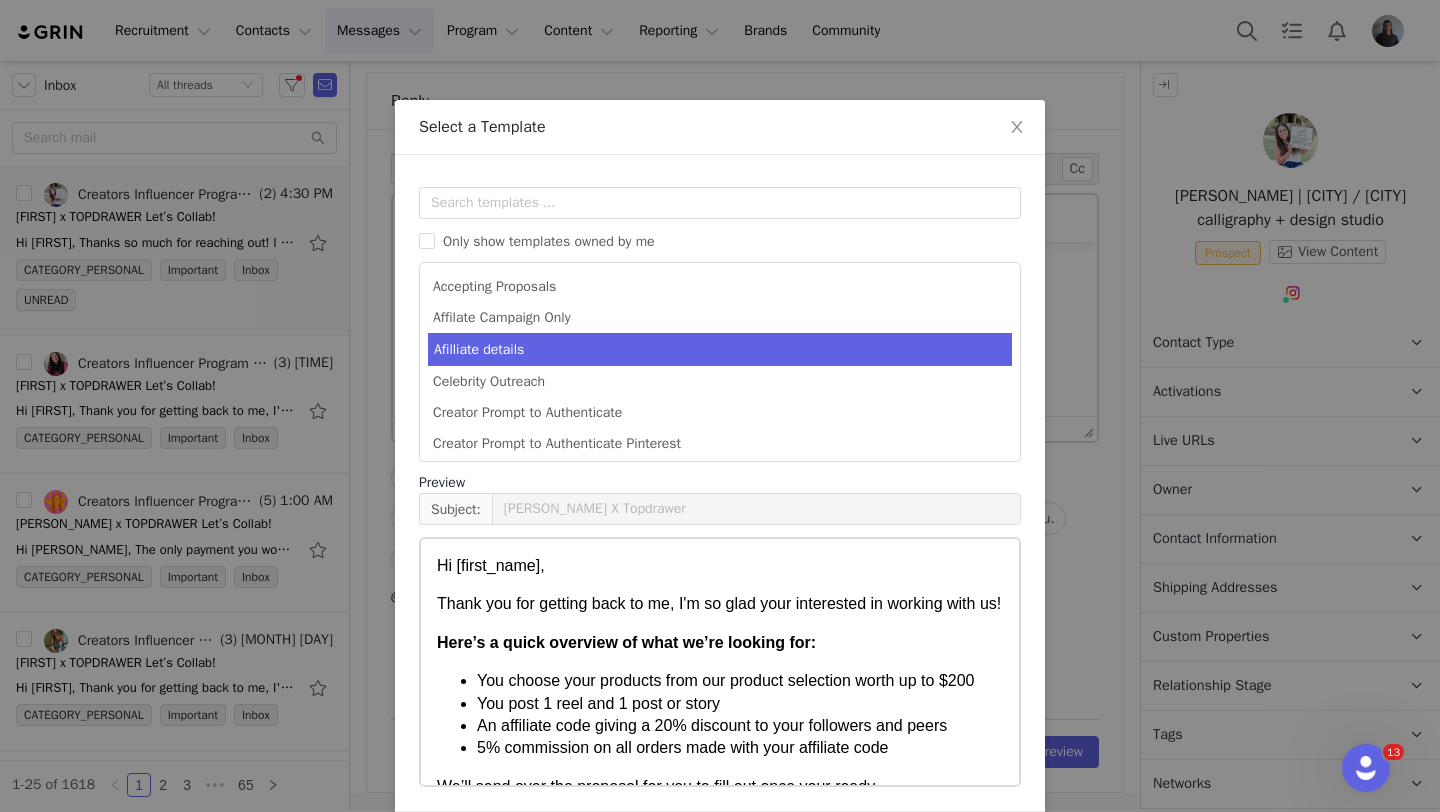 scroll, scrollTop: 128, scrollLeft: 0, axis: vertical 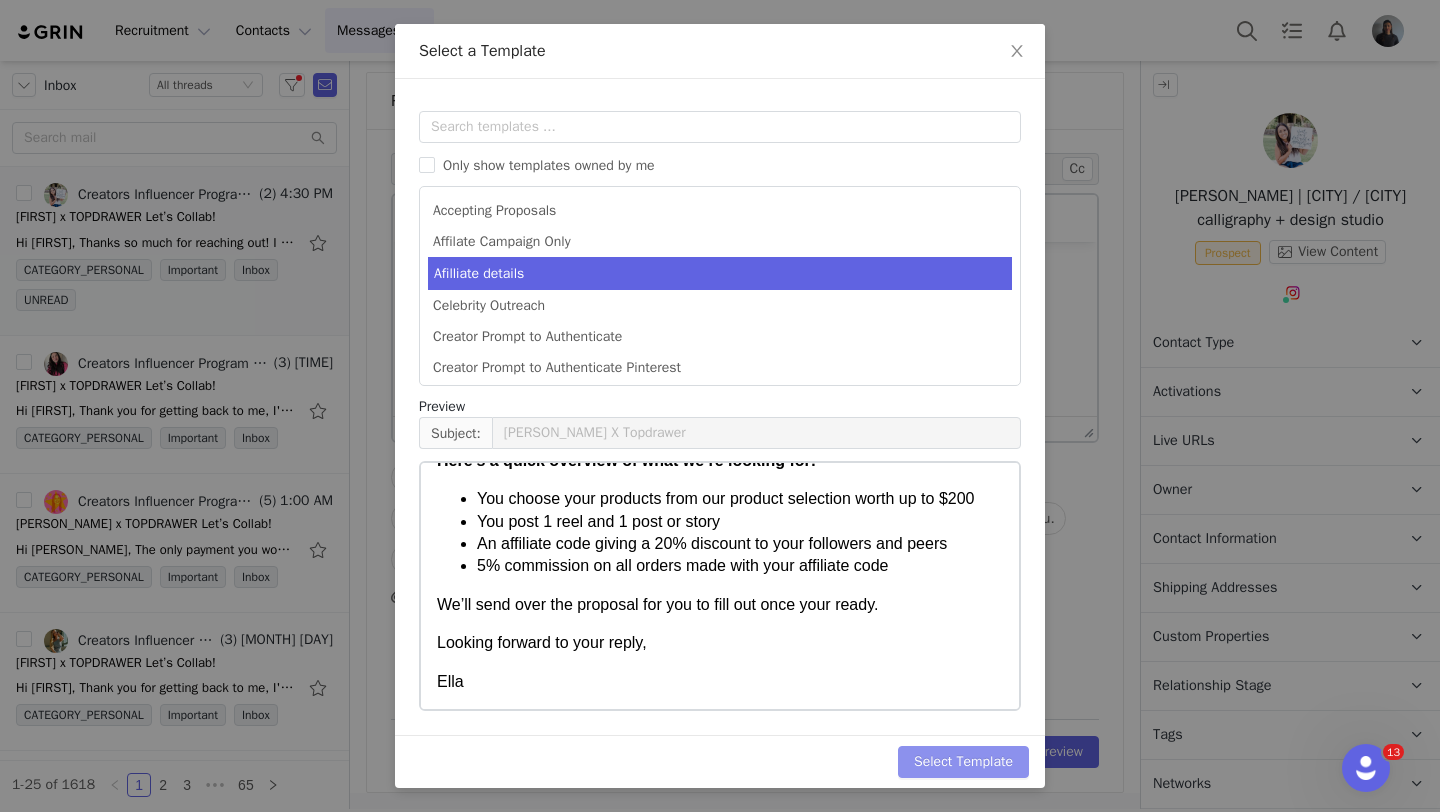 click on "Select Template" at bounding box center (963, 762) 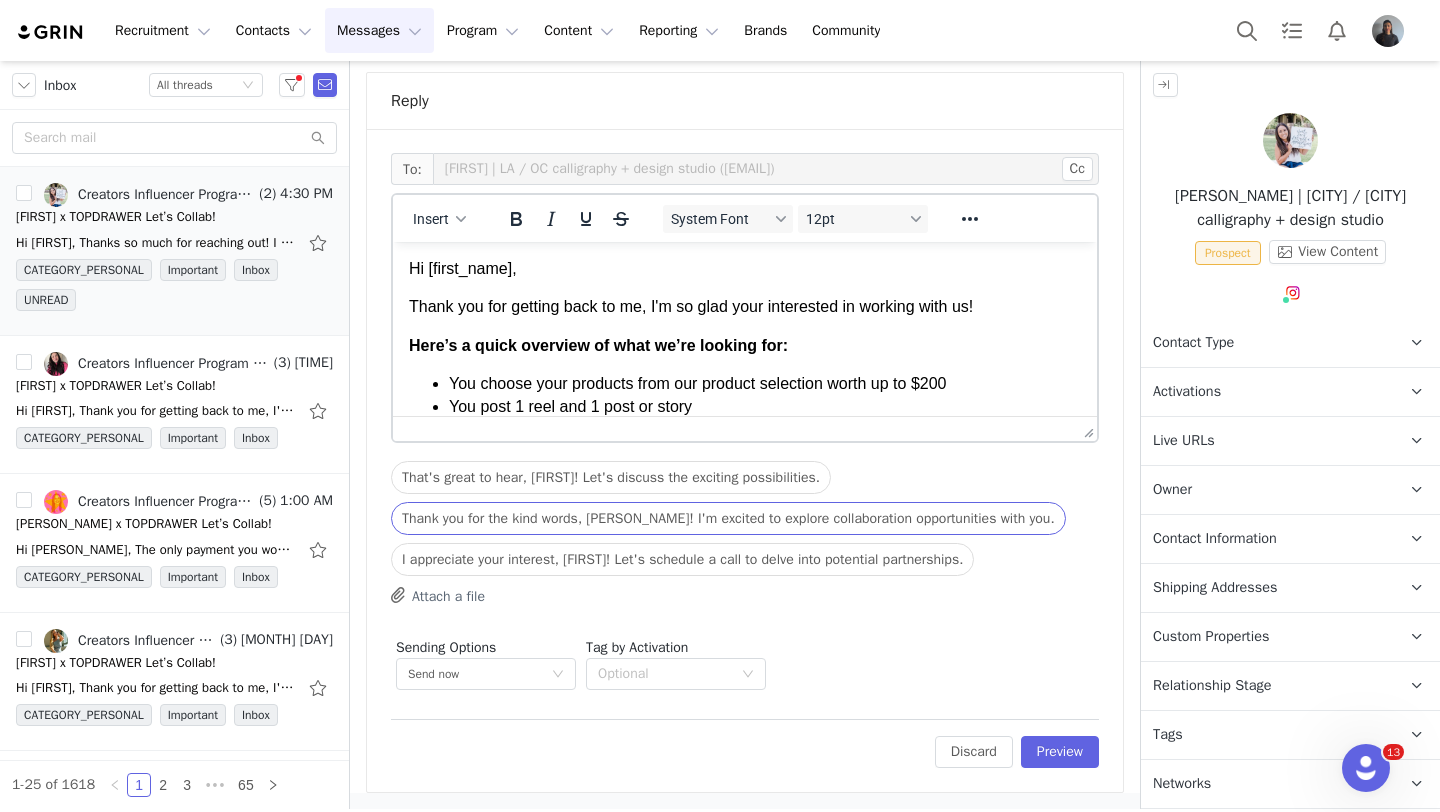 scroll, scrollTop: 0, scrollLeft: 0, axis: both 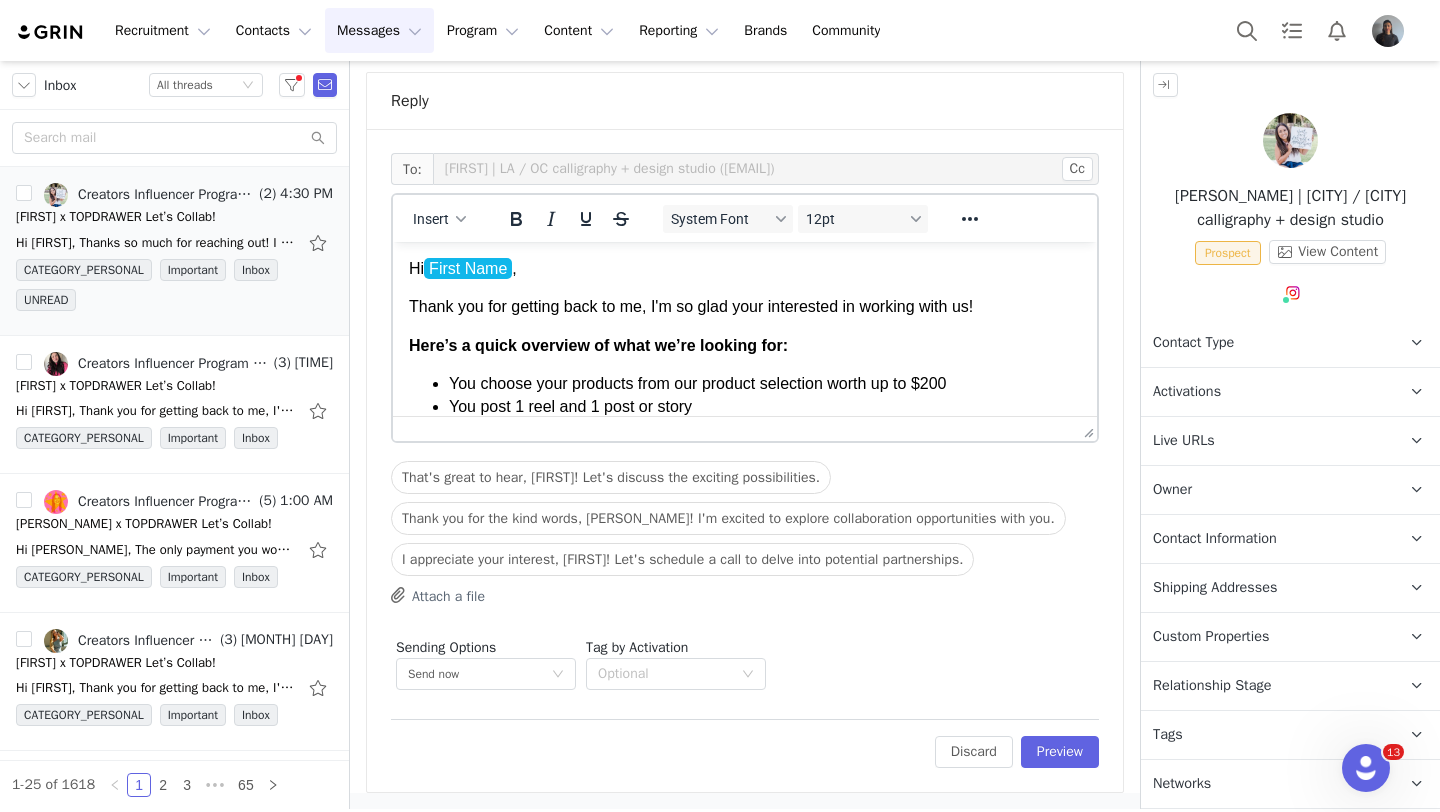 drag, startPoint x: 1000, startPoint y: 315, endPoint x: 362, endPoint y: 252, distance: 641.10297 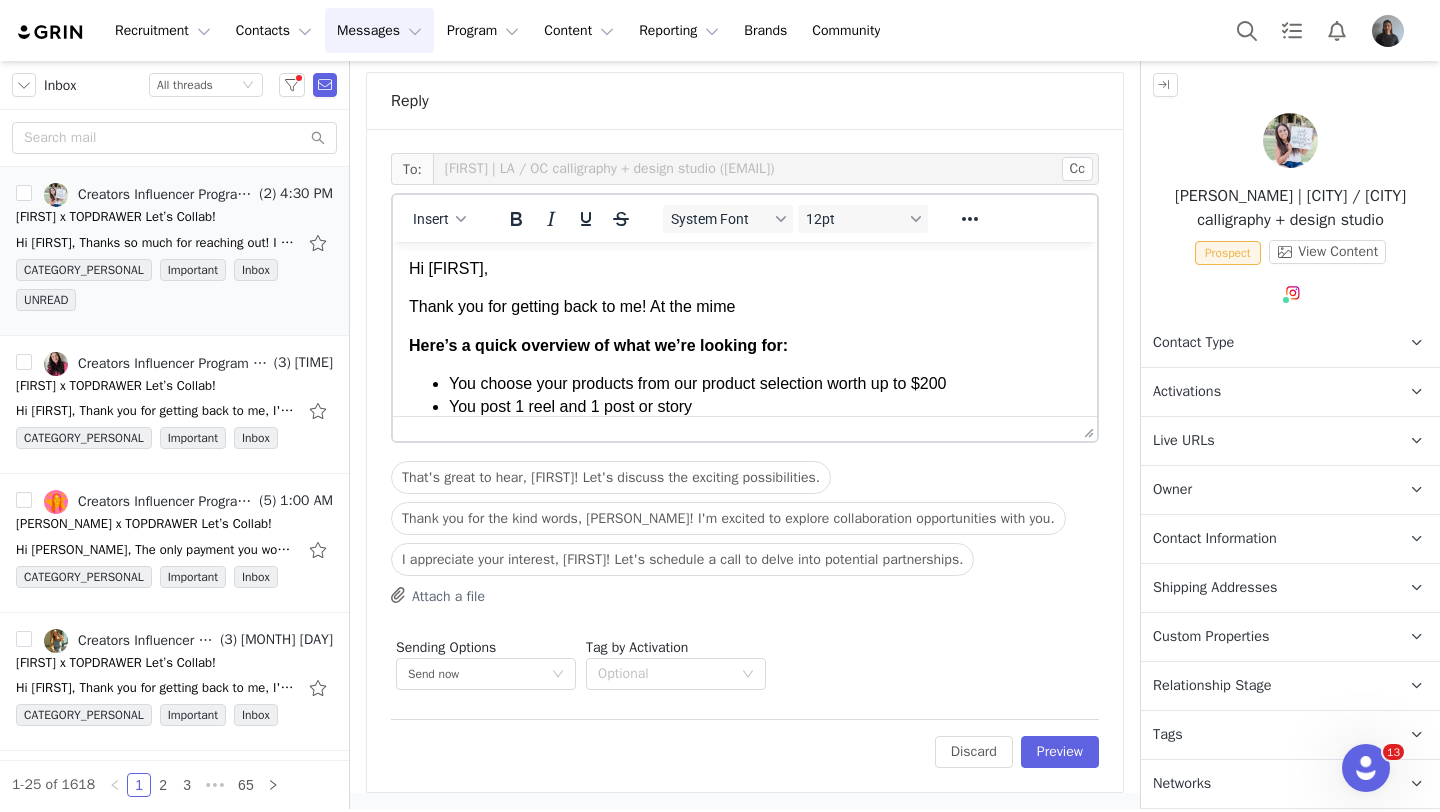 click on "Thank you for getting back to me! At the mime" at bounding box center [745, 307] 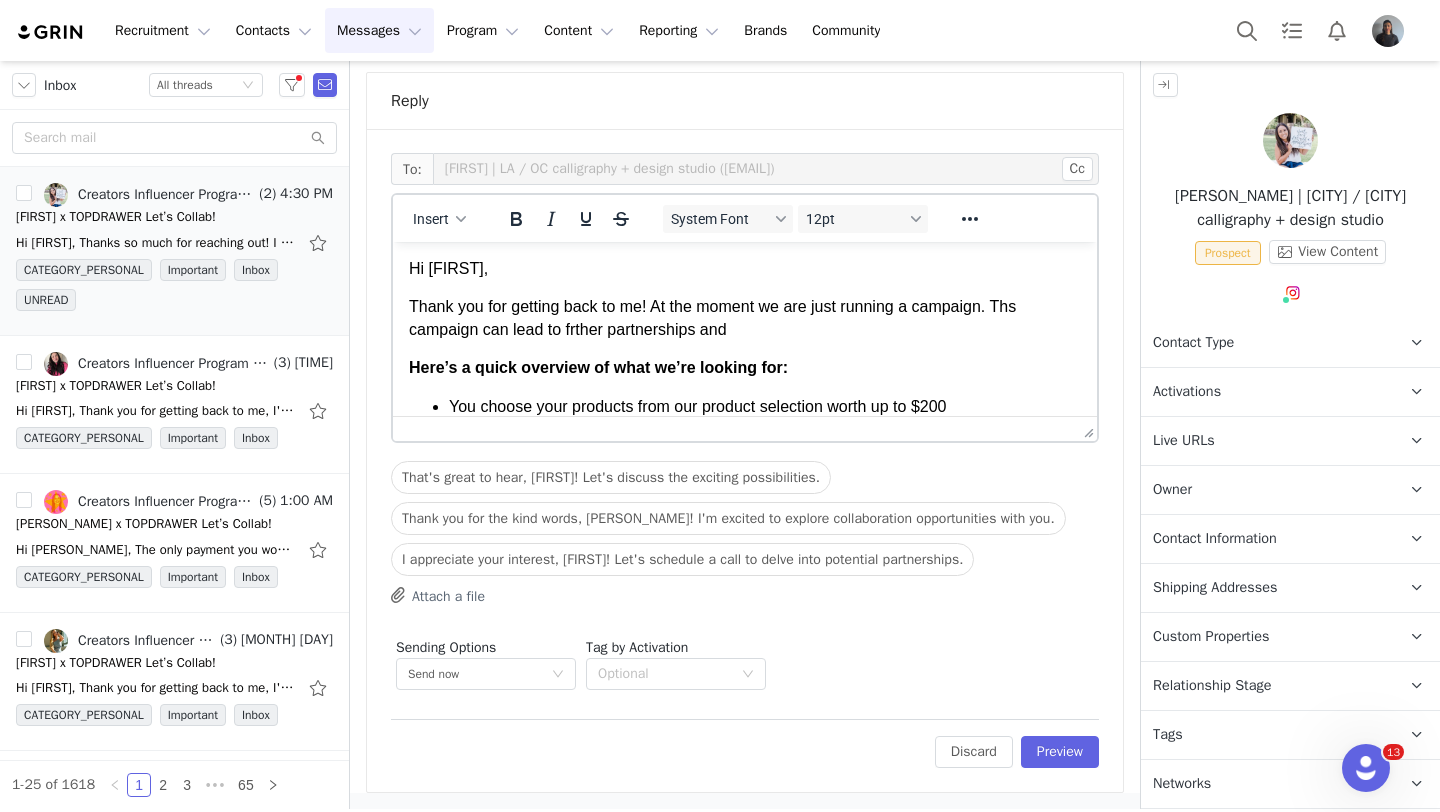 click on "Thank you for getting back to me! At the moment we are just running a campaign. Ths campaign can lead to frther partnerships and" at bounding box center (745, 318) 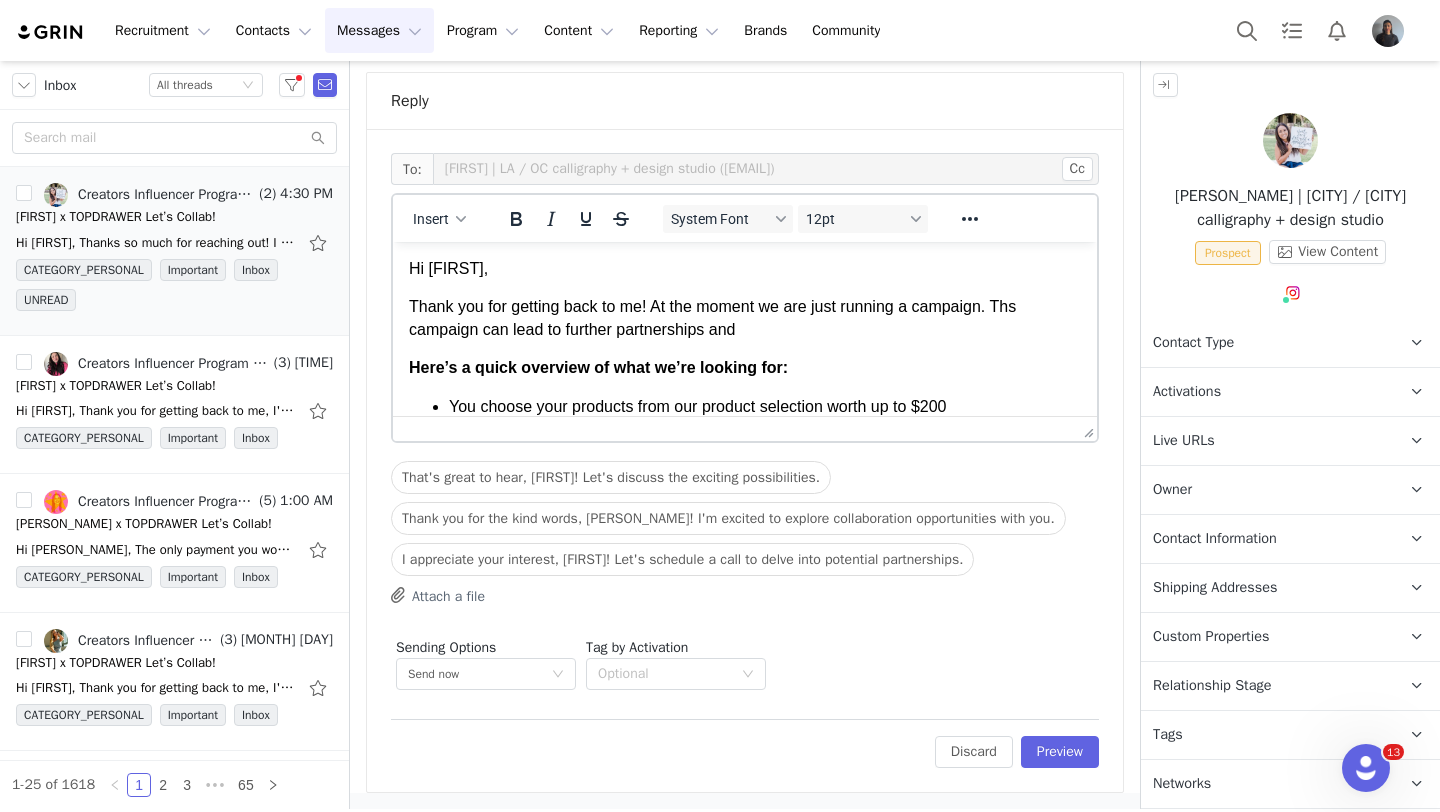click on "Thank you for getting back to me! At the moment we are just running a campaign. Ths campaign can lead to further partnerships and" at bounding box center (745, 318) 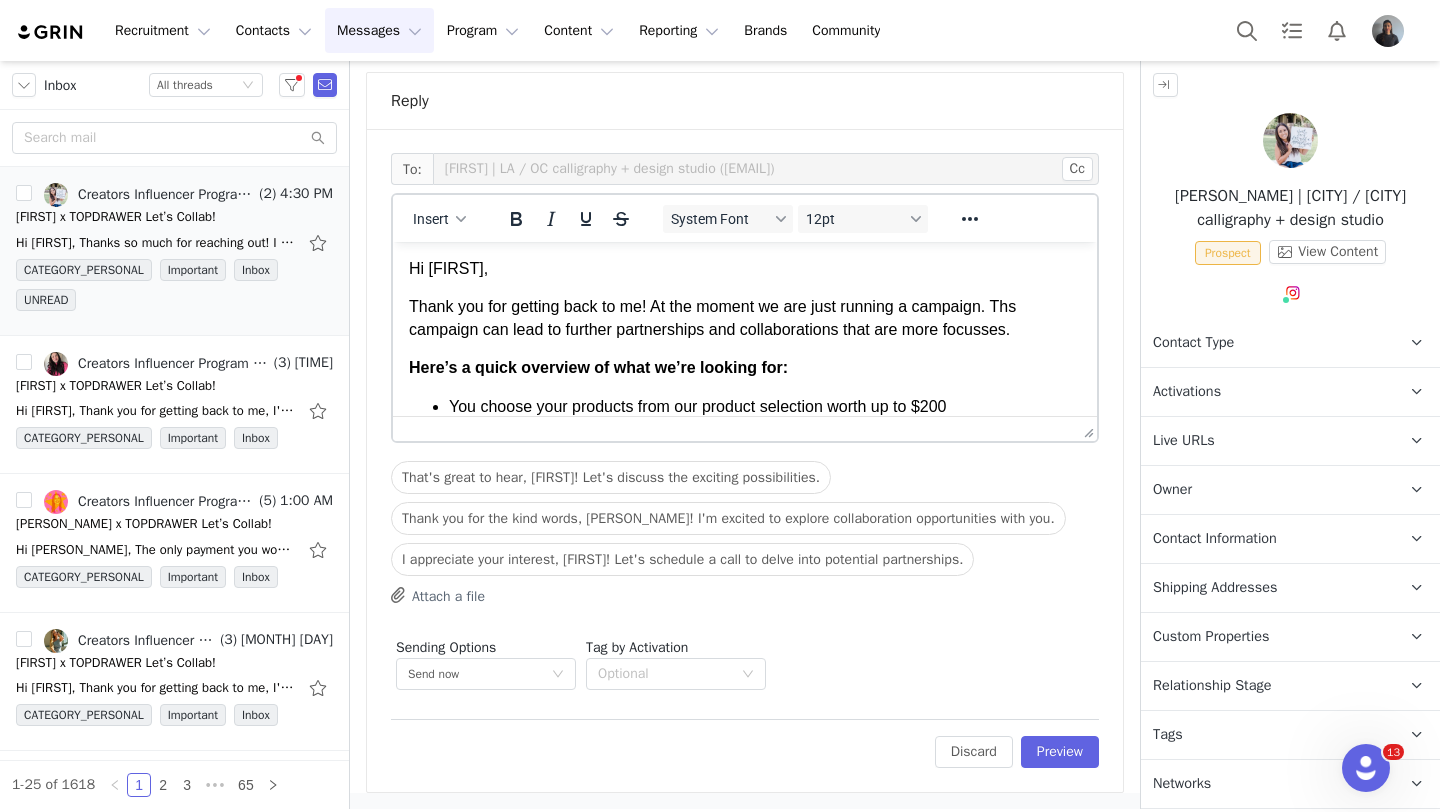 click on "Thank you for getting back to me! At the moment we are just running a campaign. Ths campaign can lead to further partnerships and collaborations that are more focusses." at bounding box center [745, 318] 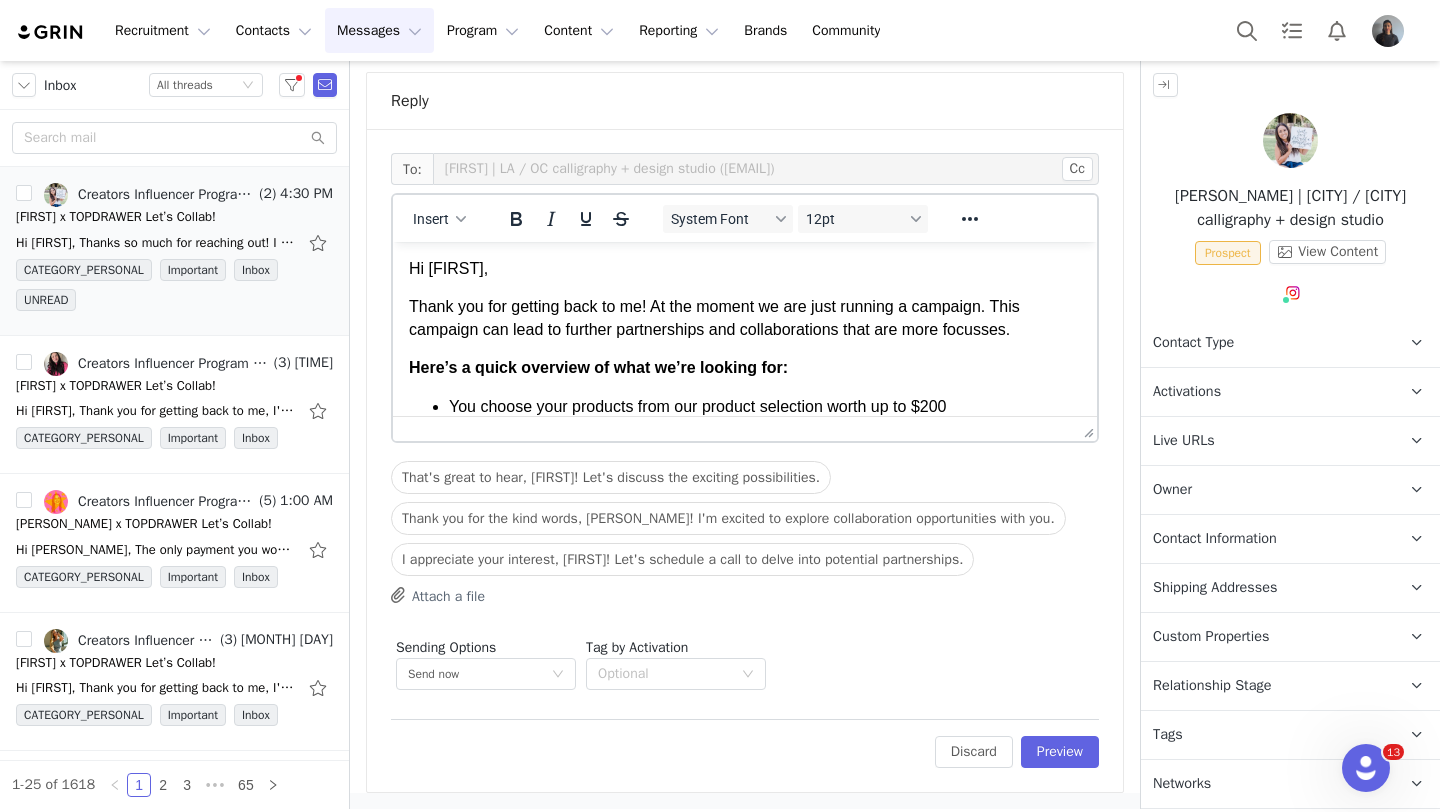 click on "Thank you for getting back to me! At the moment we are just running a campaign. This campaign can lead to further partnerships and collaborations that are more focusses." at bounding box center [745, 318] 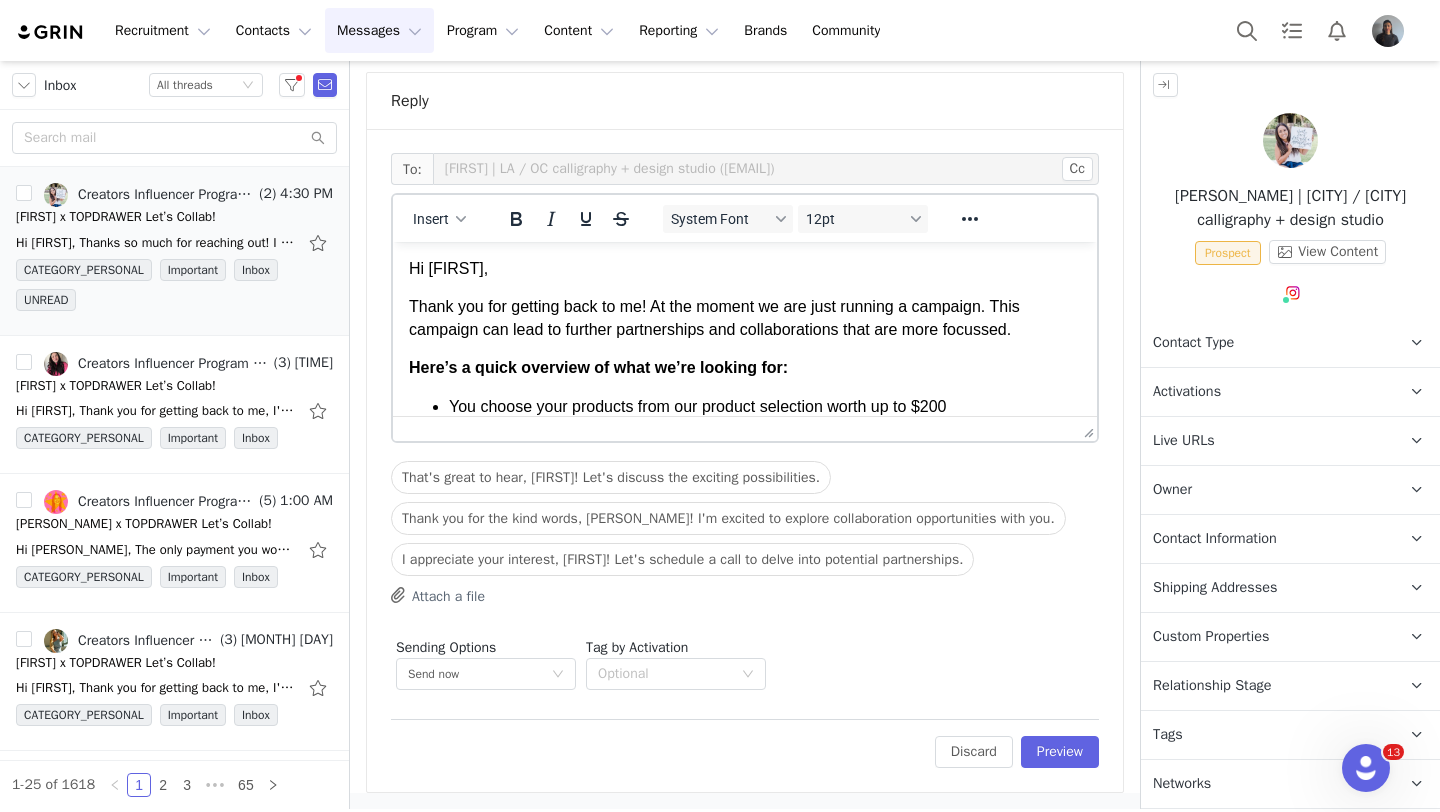 click on "Thank you for getting back to me! At the moment we are just running a campaign. This campaign can lead to further partnerships and collaborations that are more focussed." at bounding box center [745, 318] 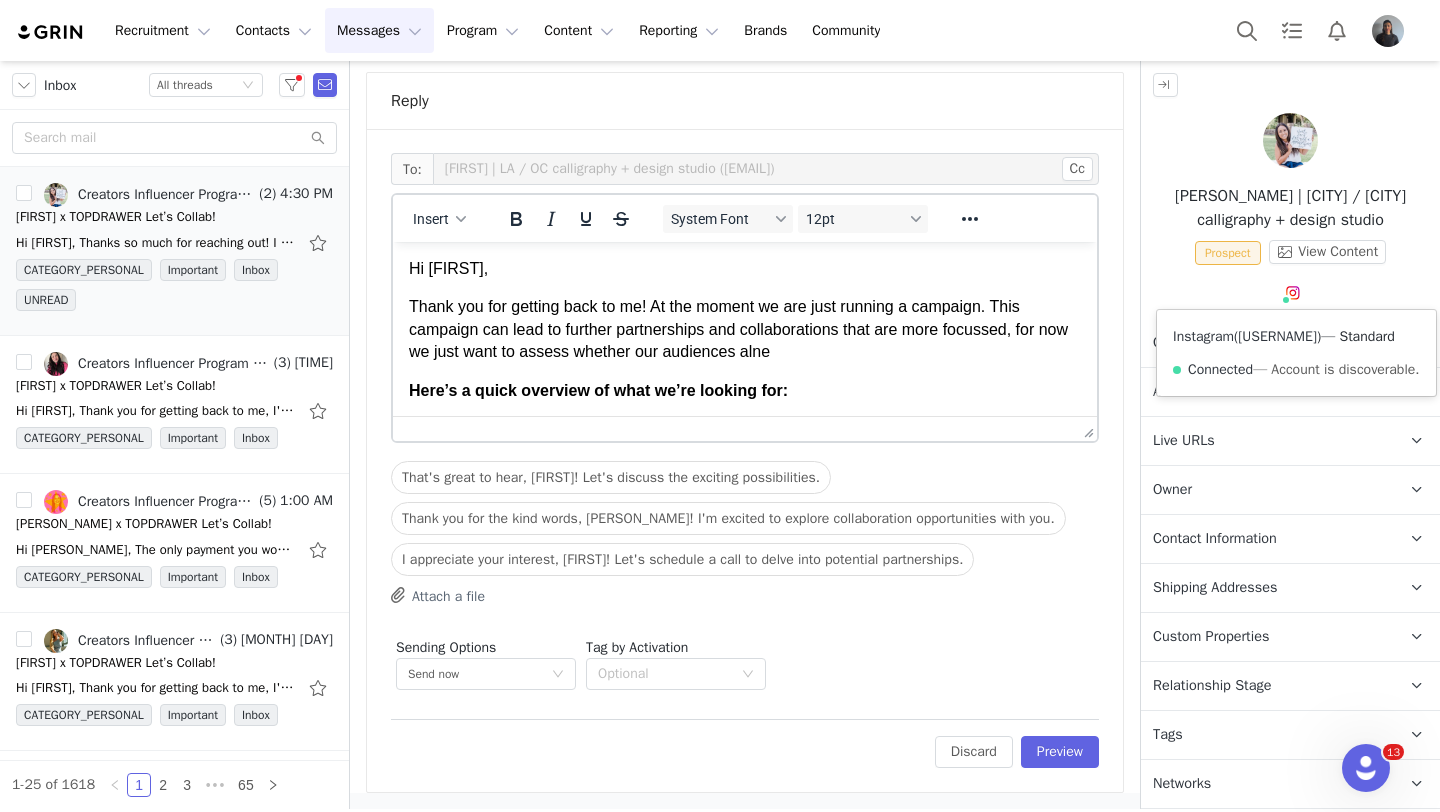click on "[USERNAME]" at bounding box center [1277, 336] 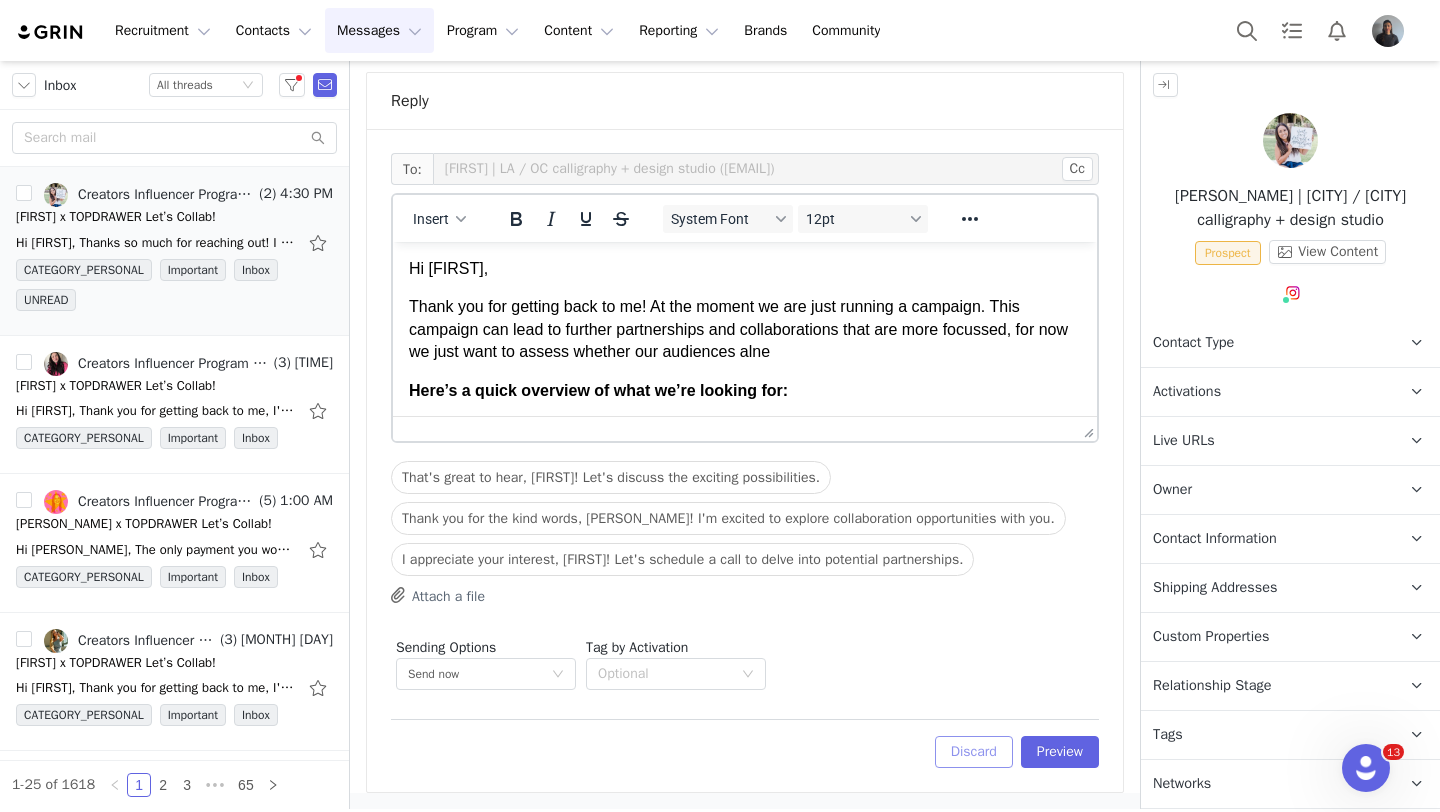 click on "Discard" at bounding box center [974, 752] 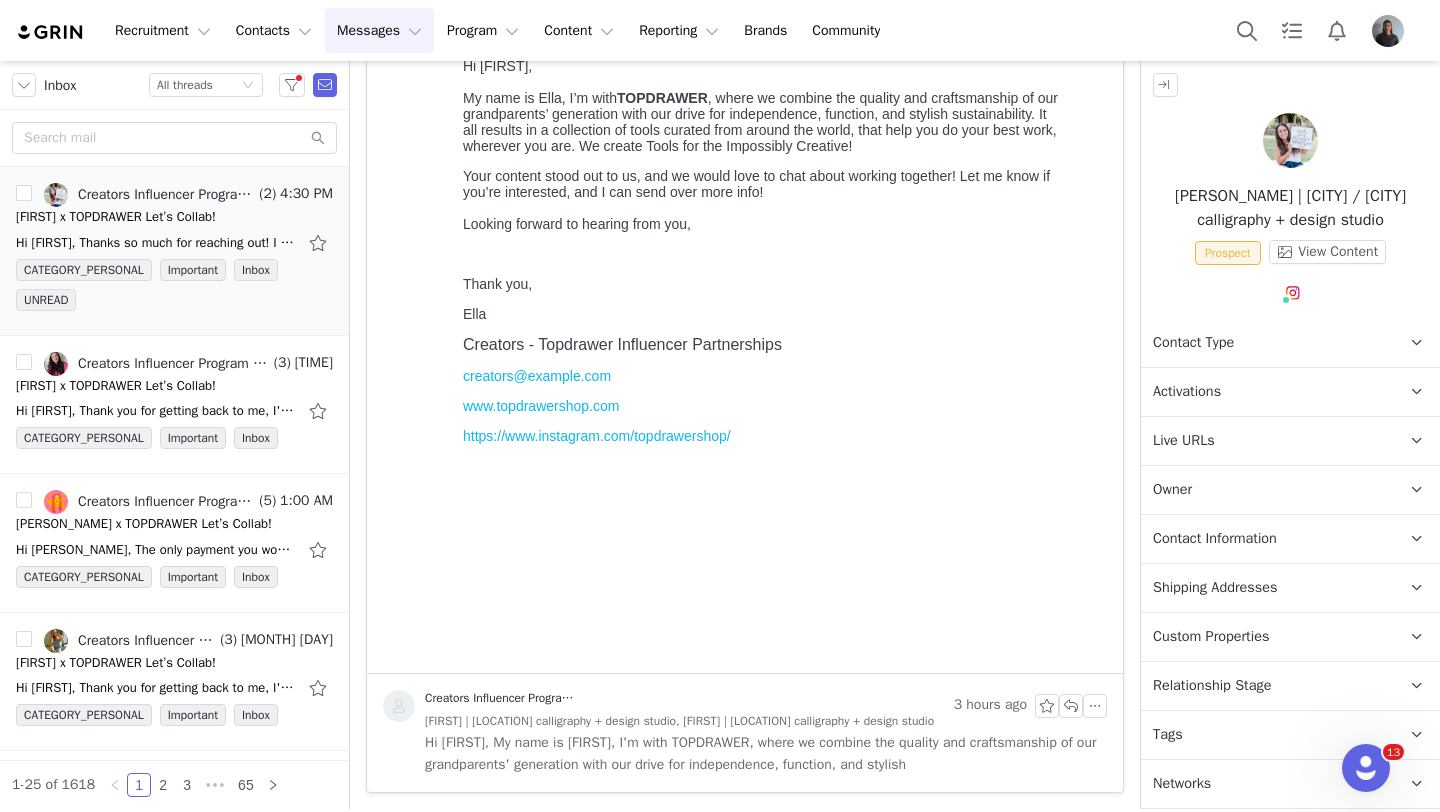 scroll, scrollTop: 490, scrollLeft: 0, axis: vertical 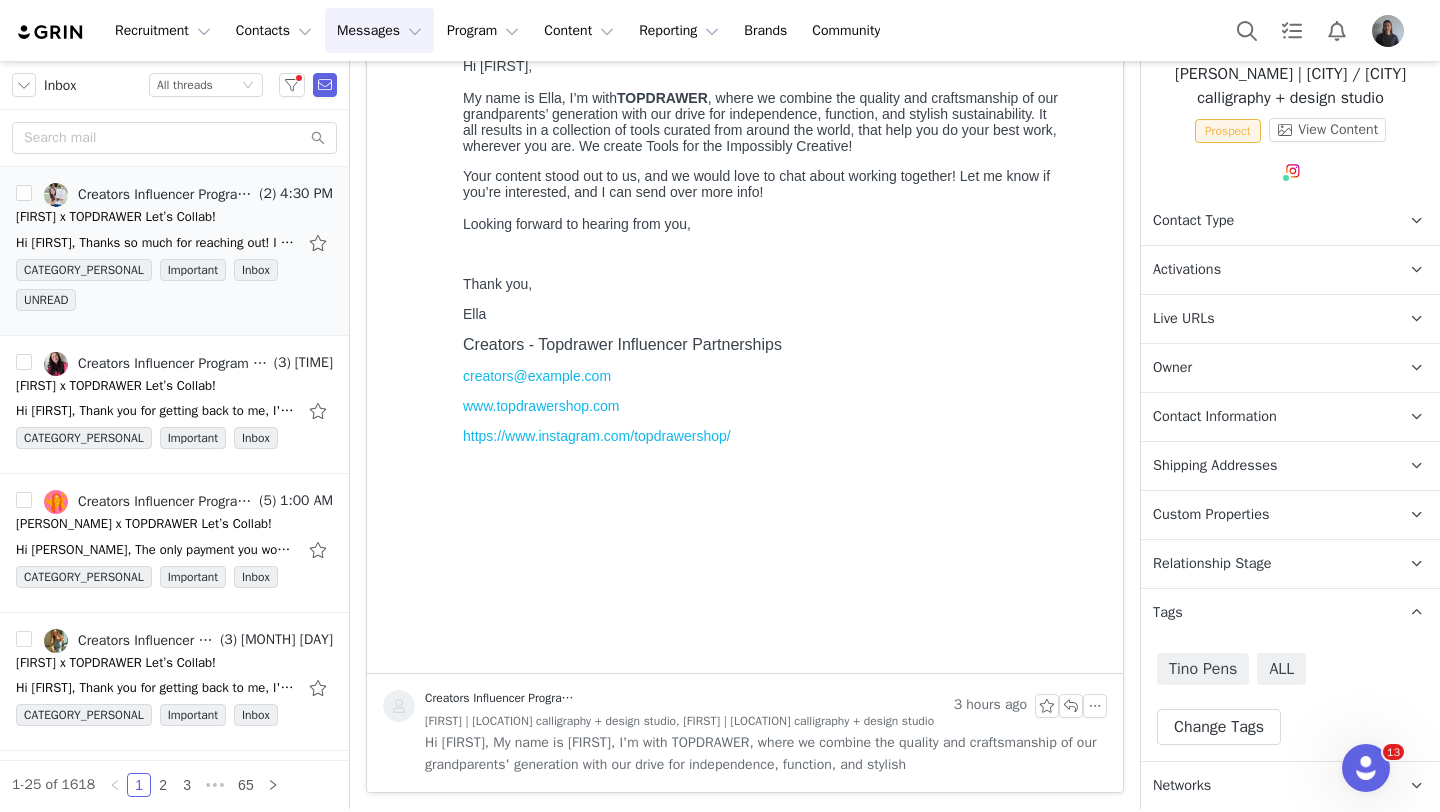 click on "[BRAND] Pens ALL Change Tags" at bounding box center (1290, 699) 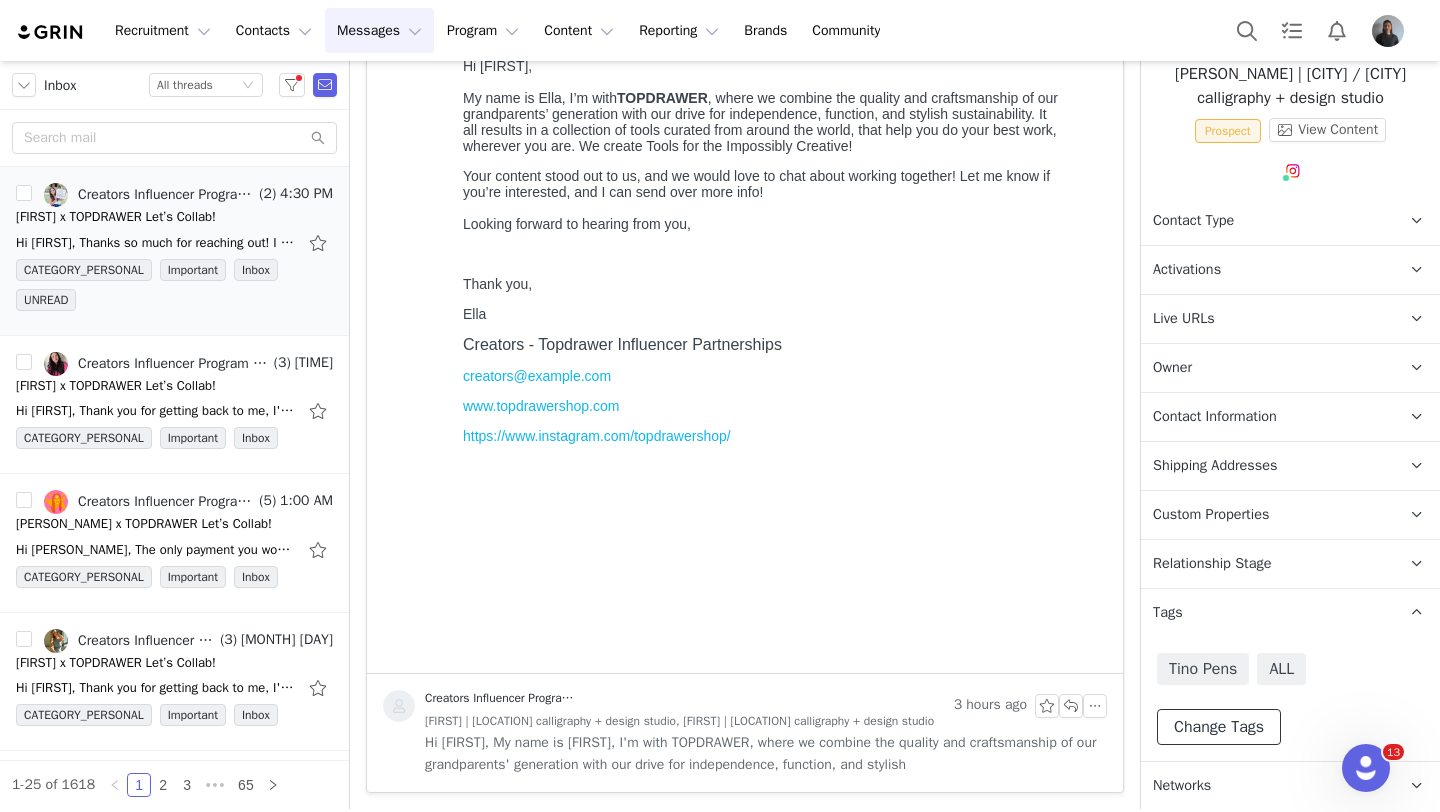 click on "Change Tags" at bounding box center [1219, 727] 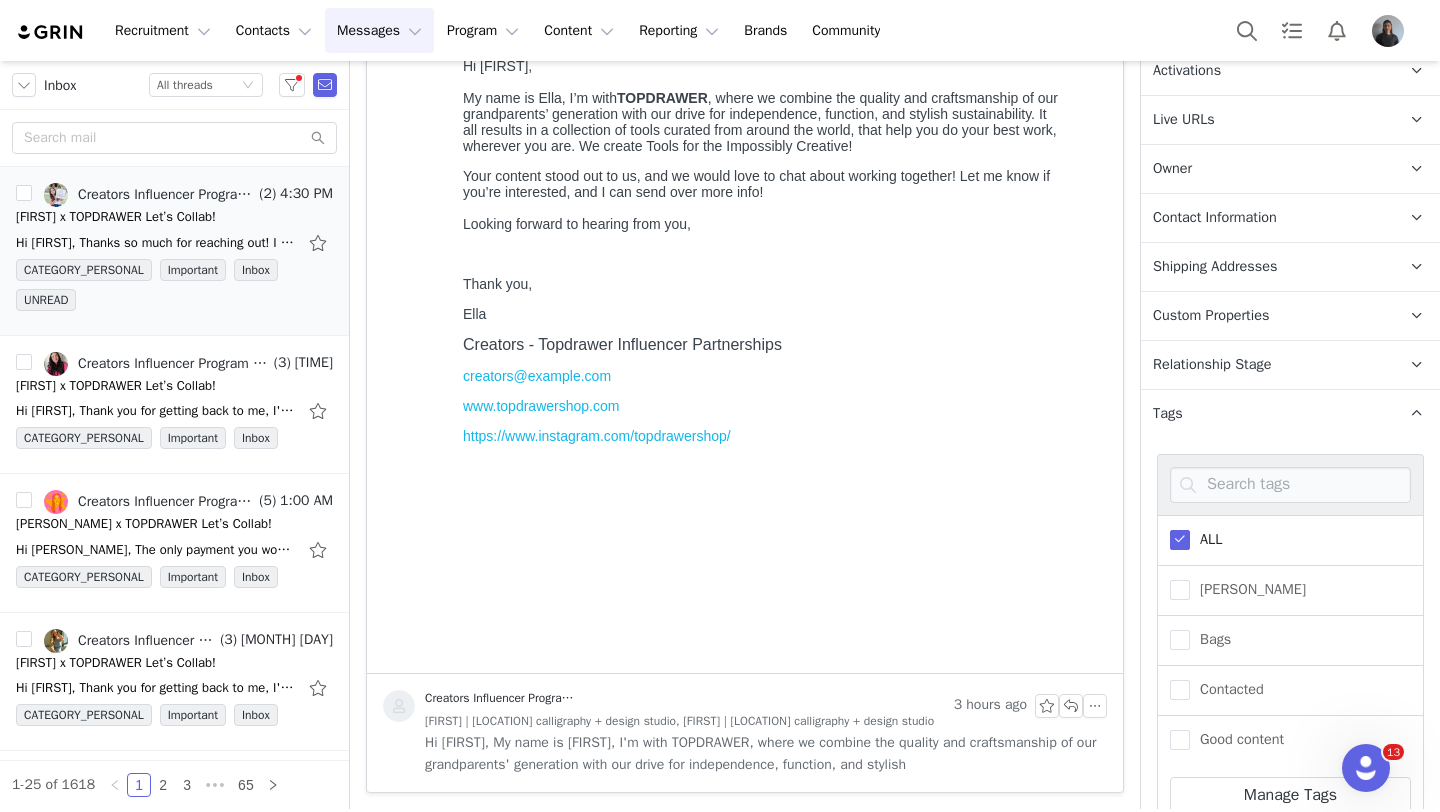 scroll, scrollTop: 462, scrollLeft: 0, axis: vertical 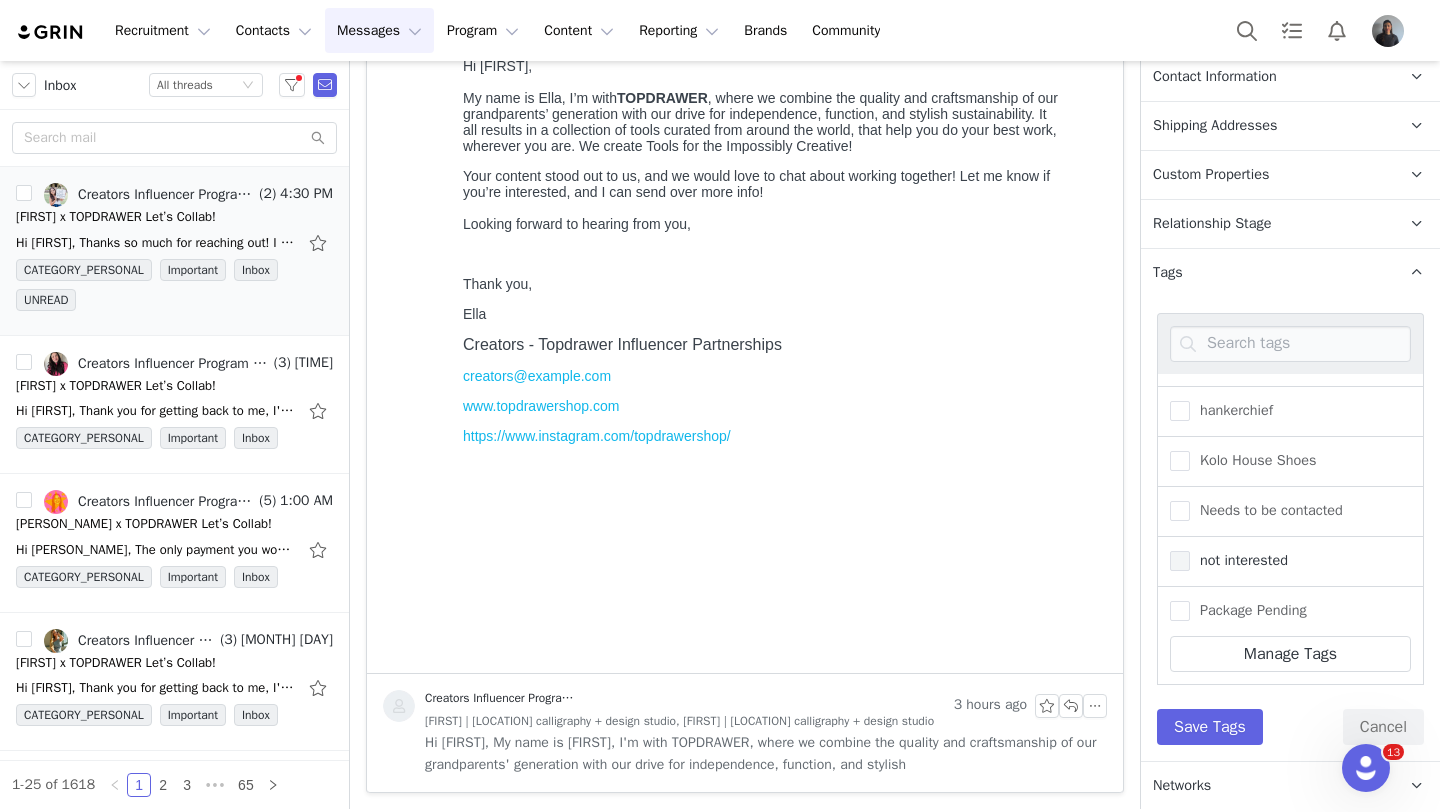 click on "not interested" at bounding box center [1239, 560] 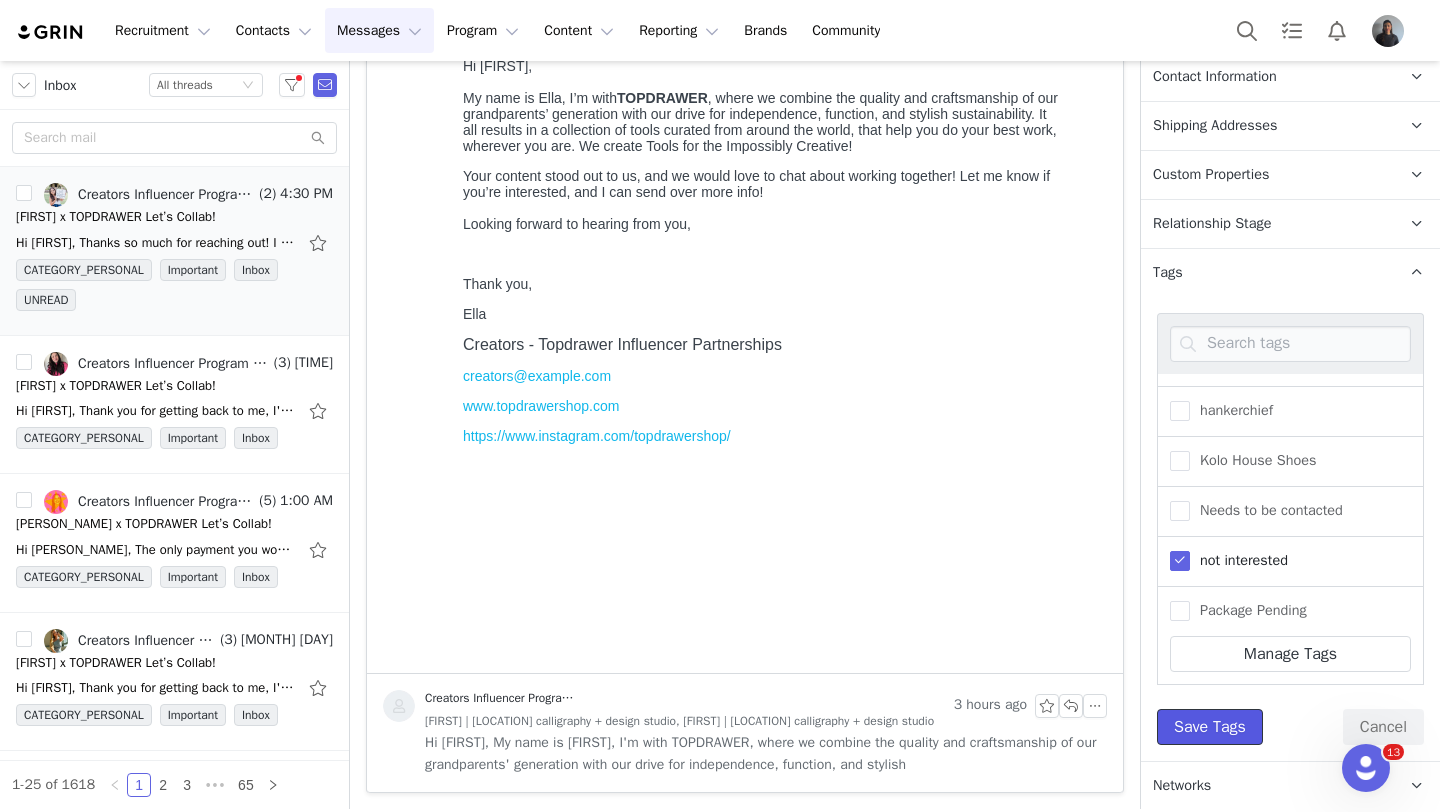 click on "Save Tags" at bounding box center [1210, 727] 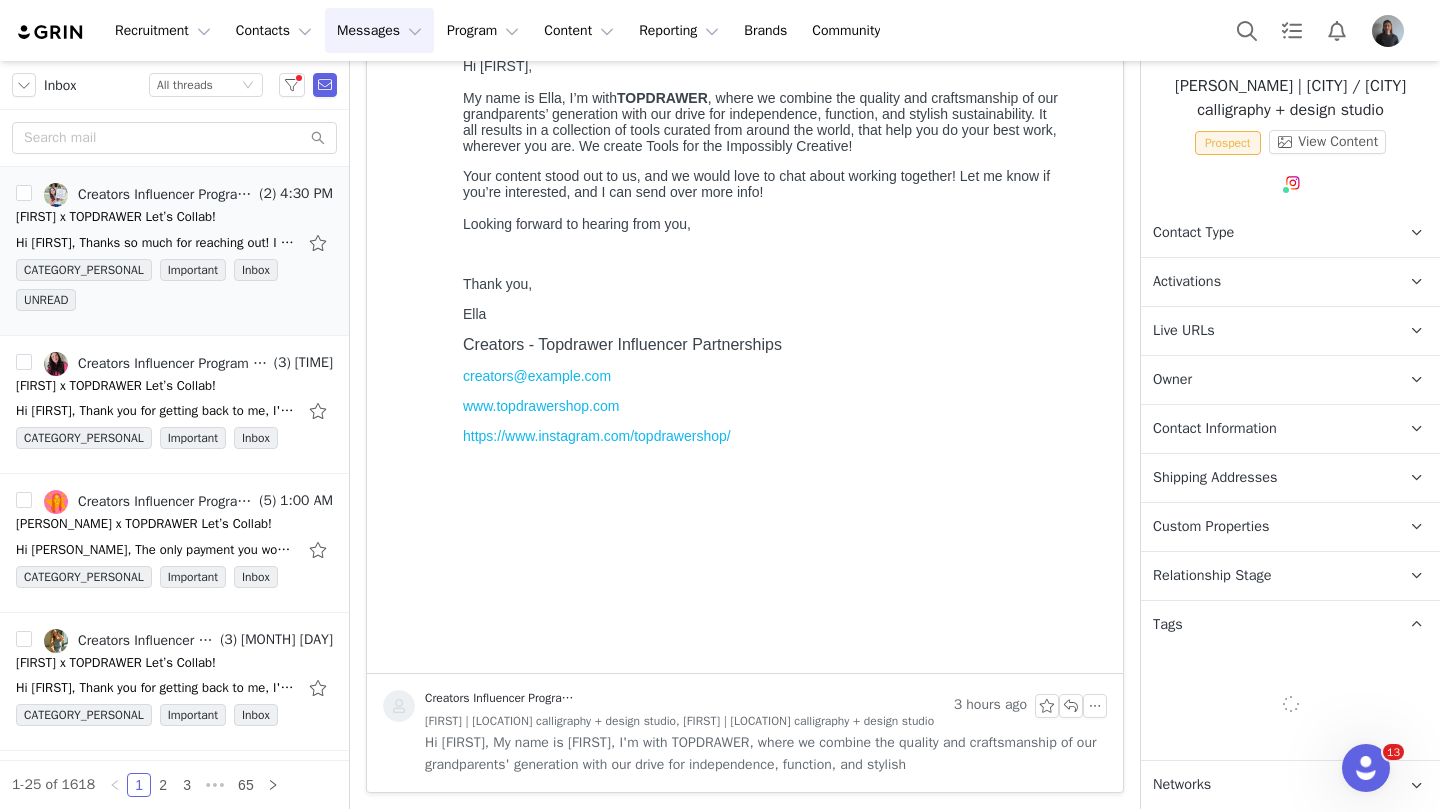 scroll, scrollTop: 162, scrollLeft: 0, axis: vertical 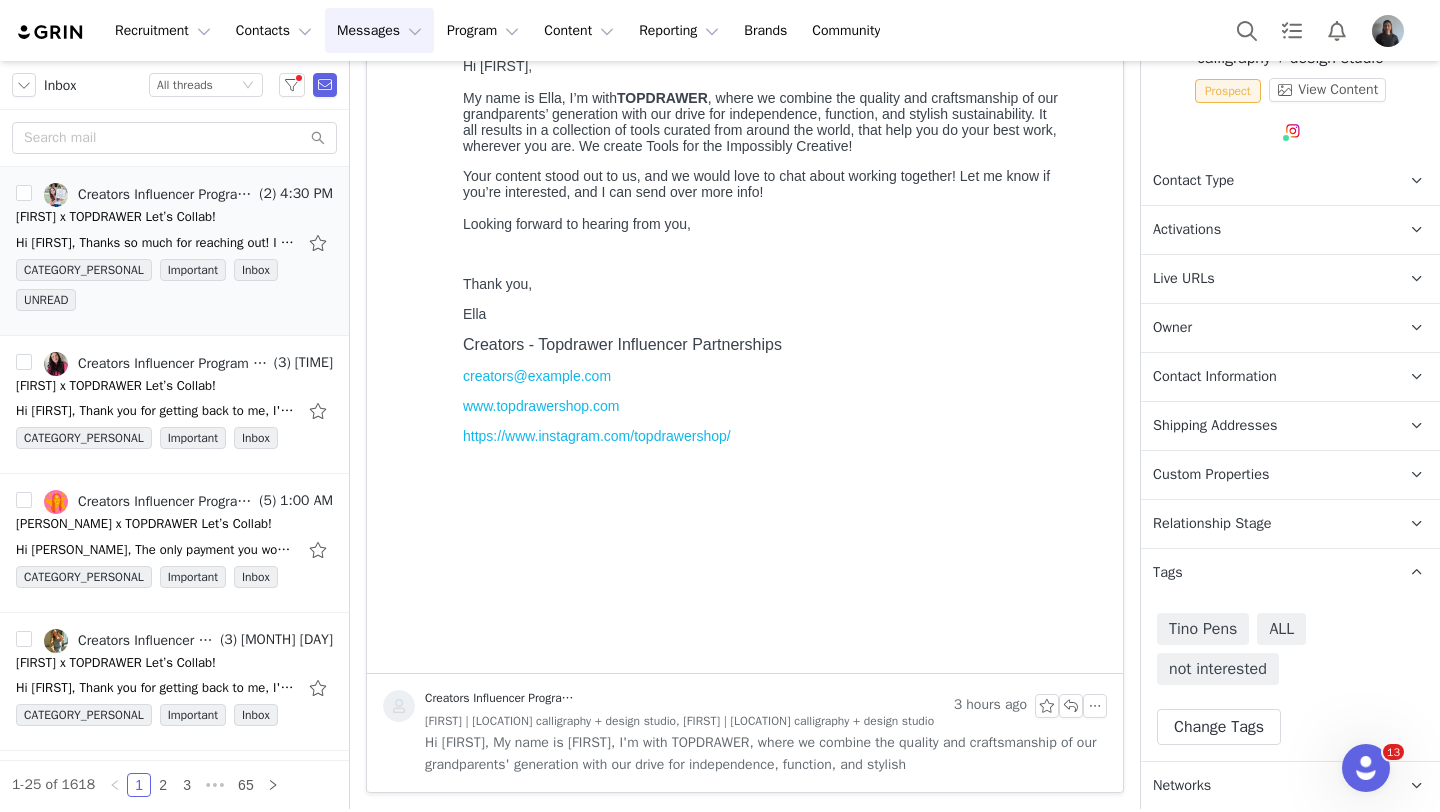 click on "Relationship Stage" at bounding box center (1212, 524) 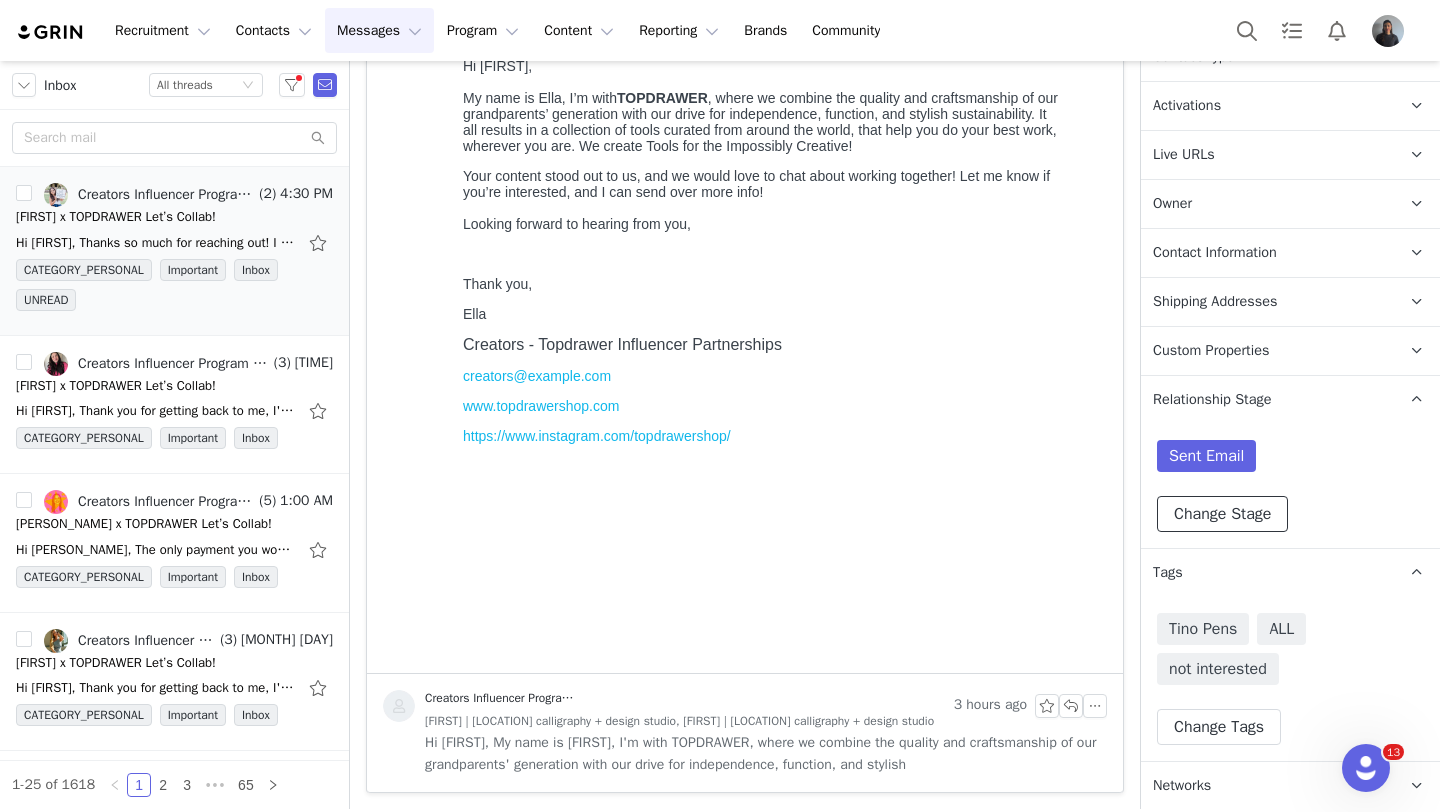 click on "Change Stage" at bounding box center [1222, 514] 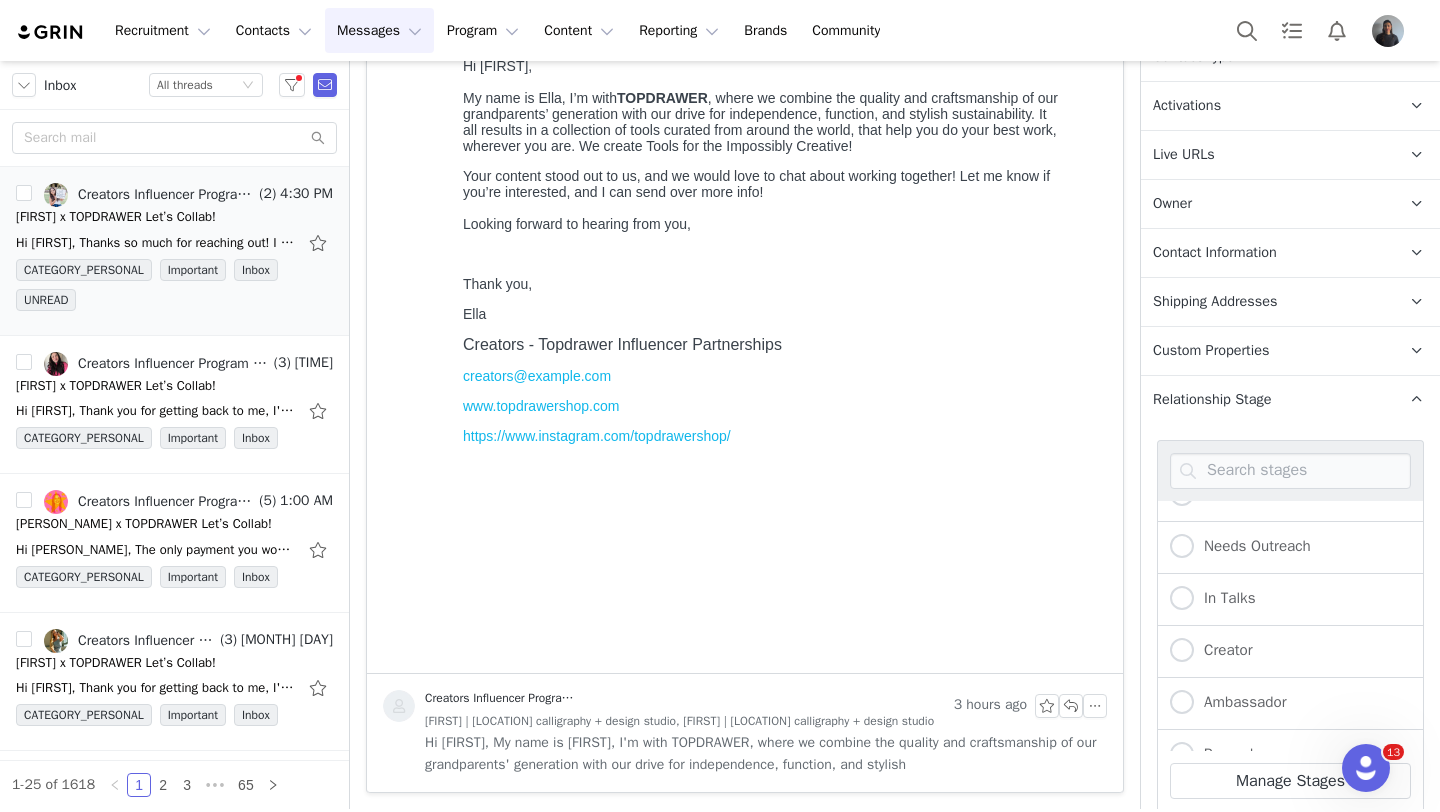 scroll, scrollTop: 261, scrollLeft: 0, axis: vertical 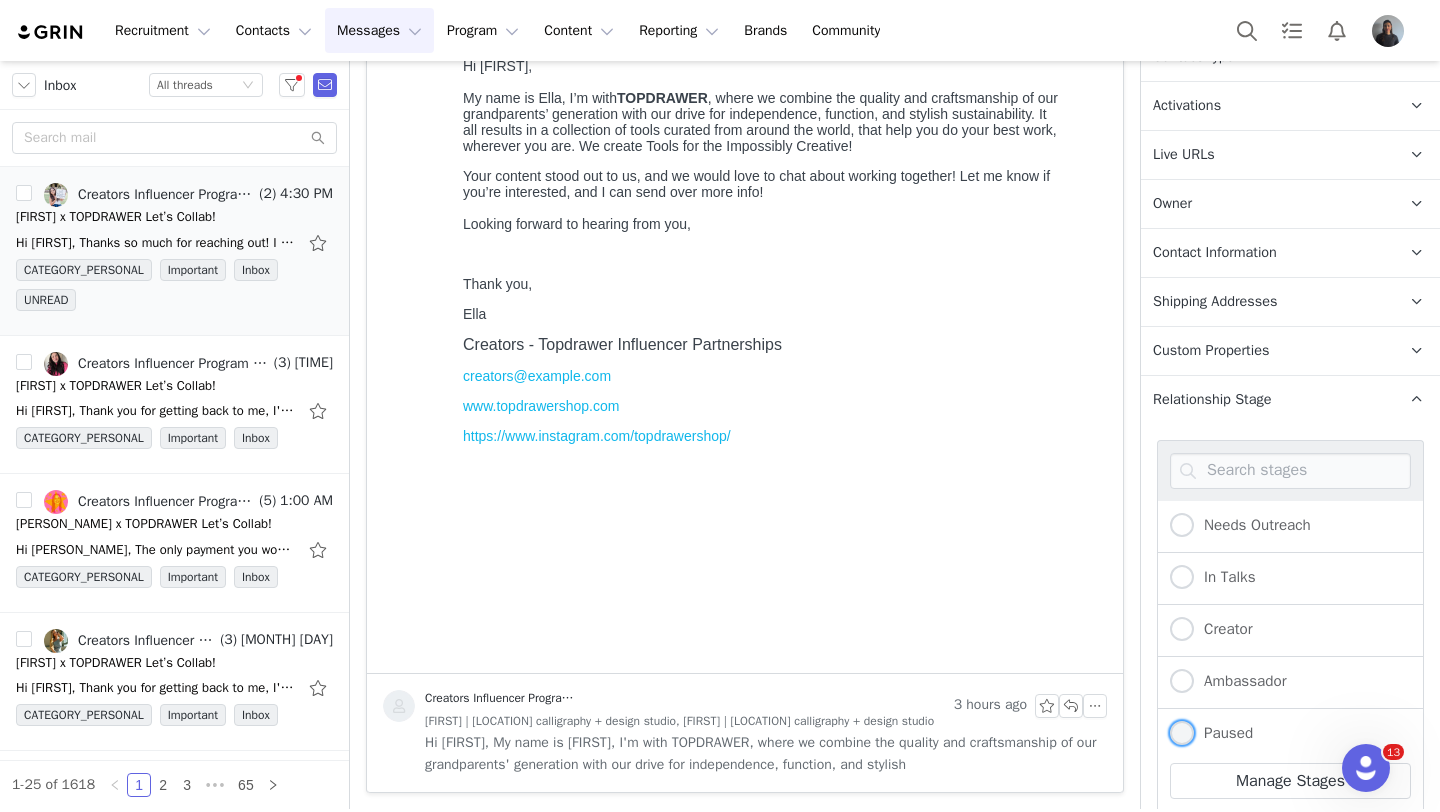 click on "Paused" at bounding box center [1223, 733] 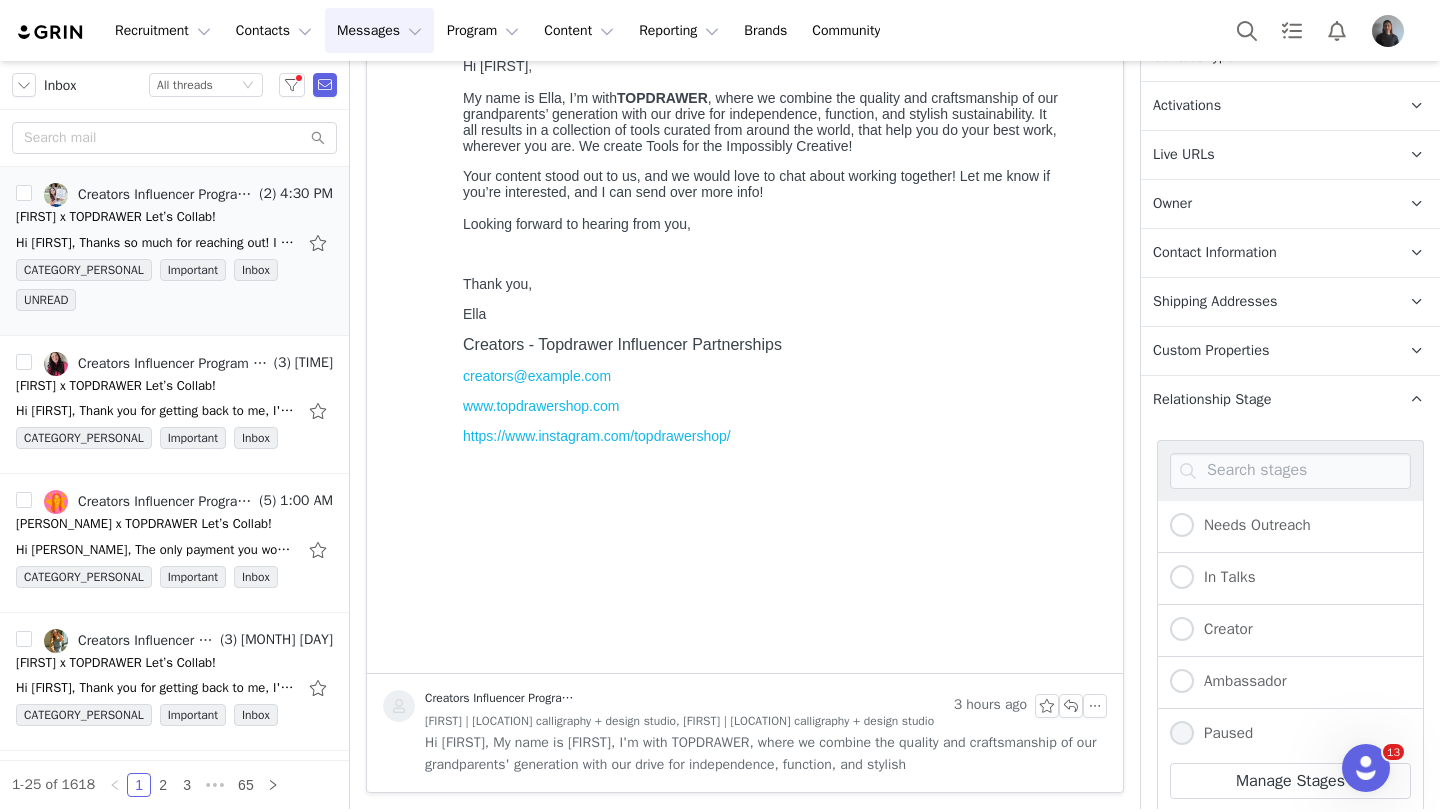 click on "Paused" at bounding box center [1182, 734] 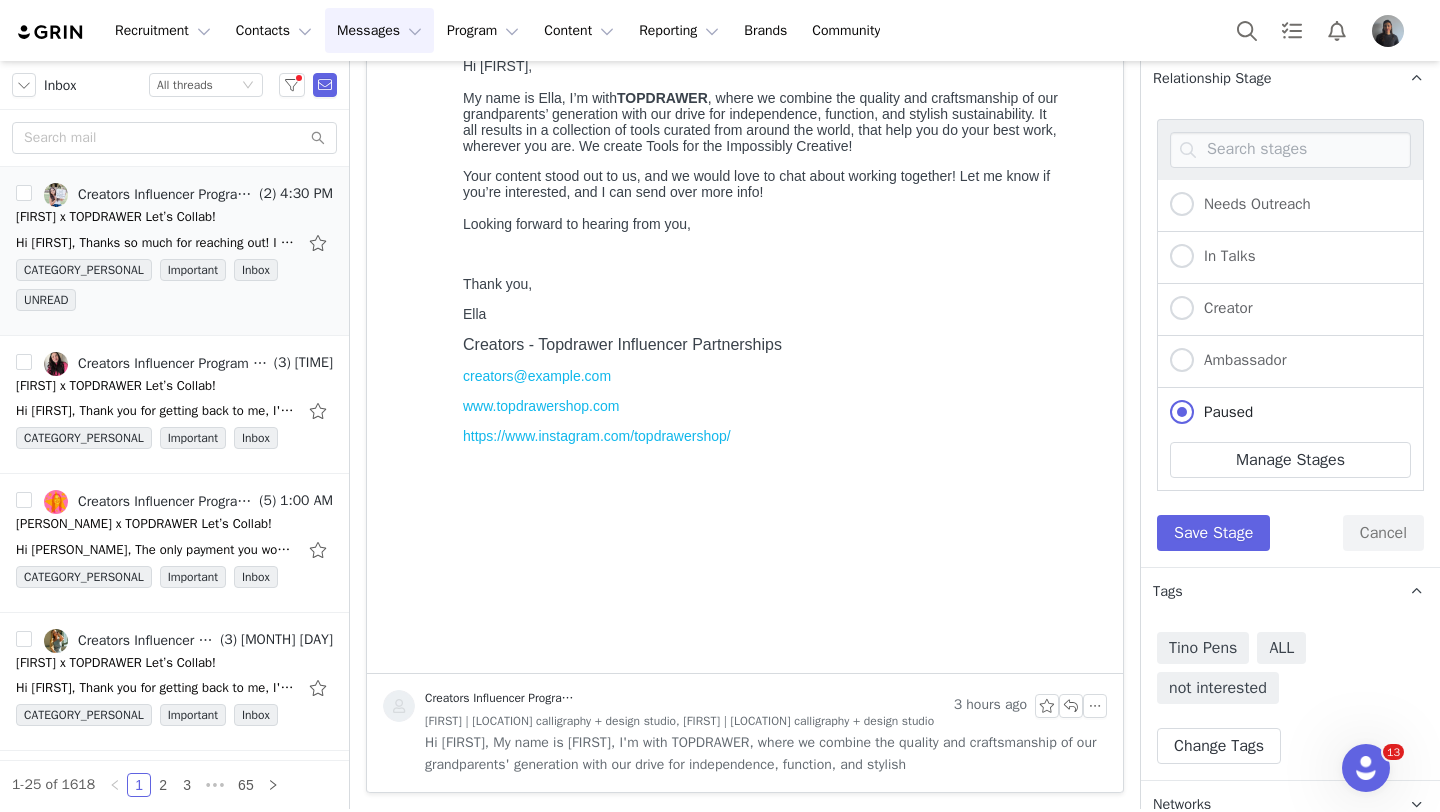 scroll, scrollTop: 626, scrollLeft: 0, axis: vertical 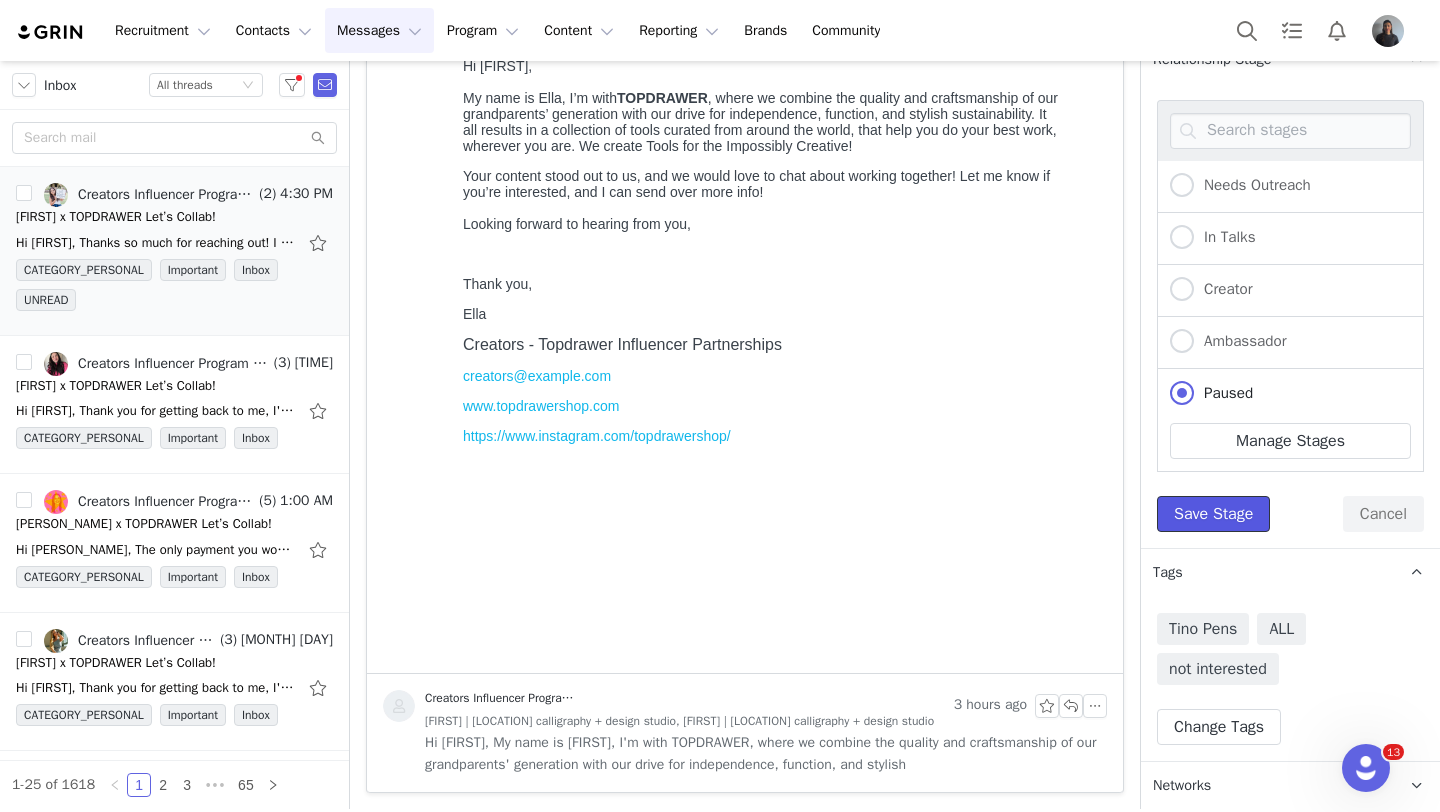 click on "Save Stage" at bounding box center [1213, 514] 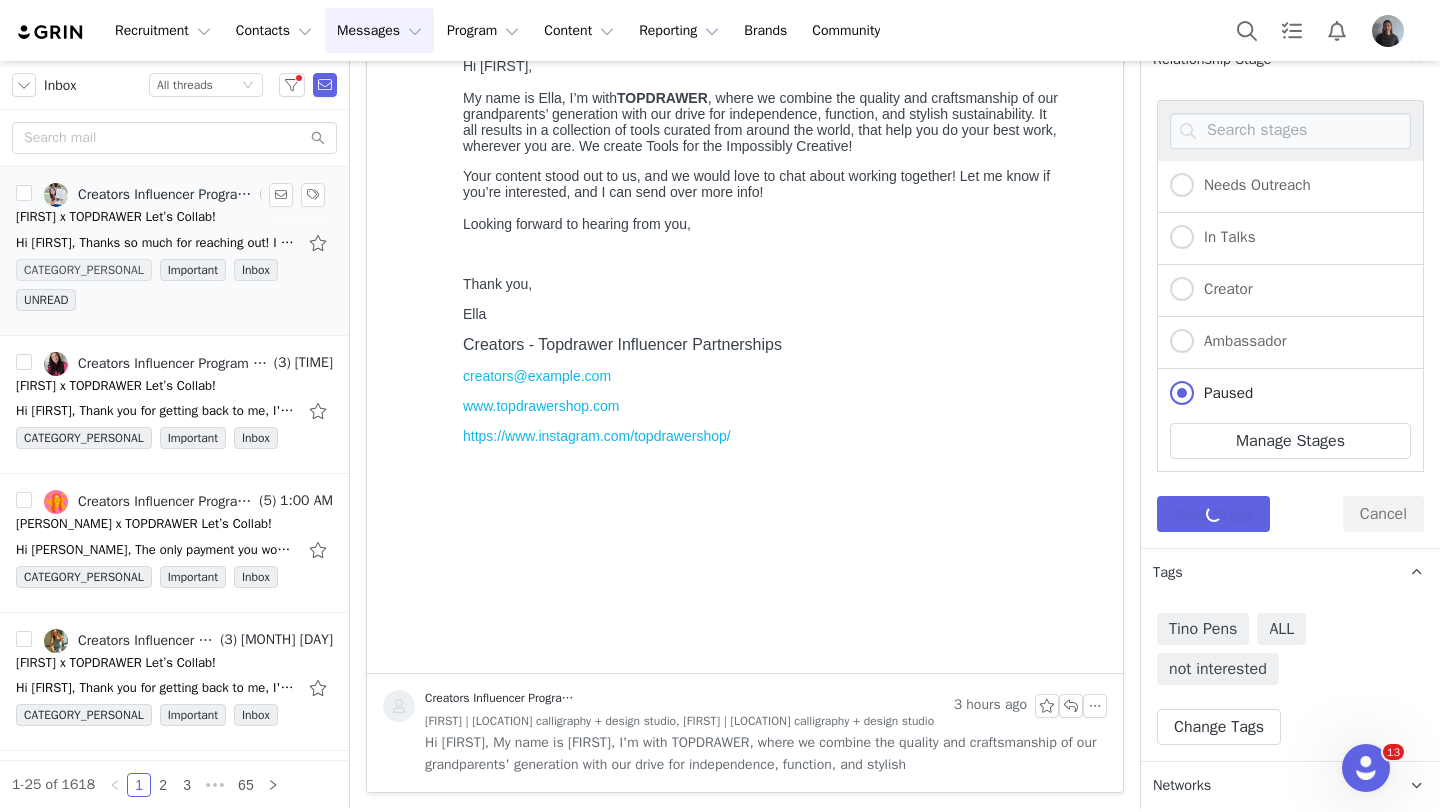 scroll, scrollTop: 286, scrollLeft: 0, axis: vertical 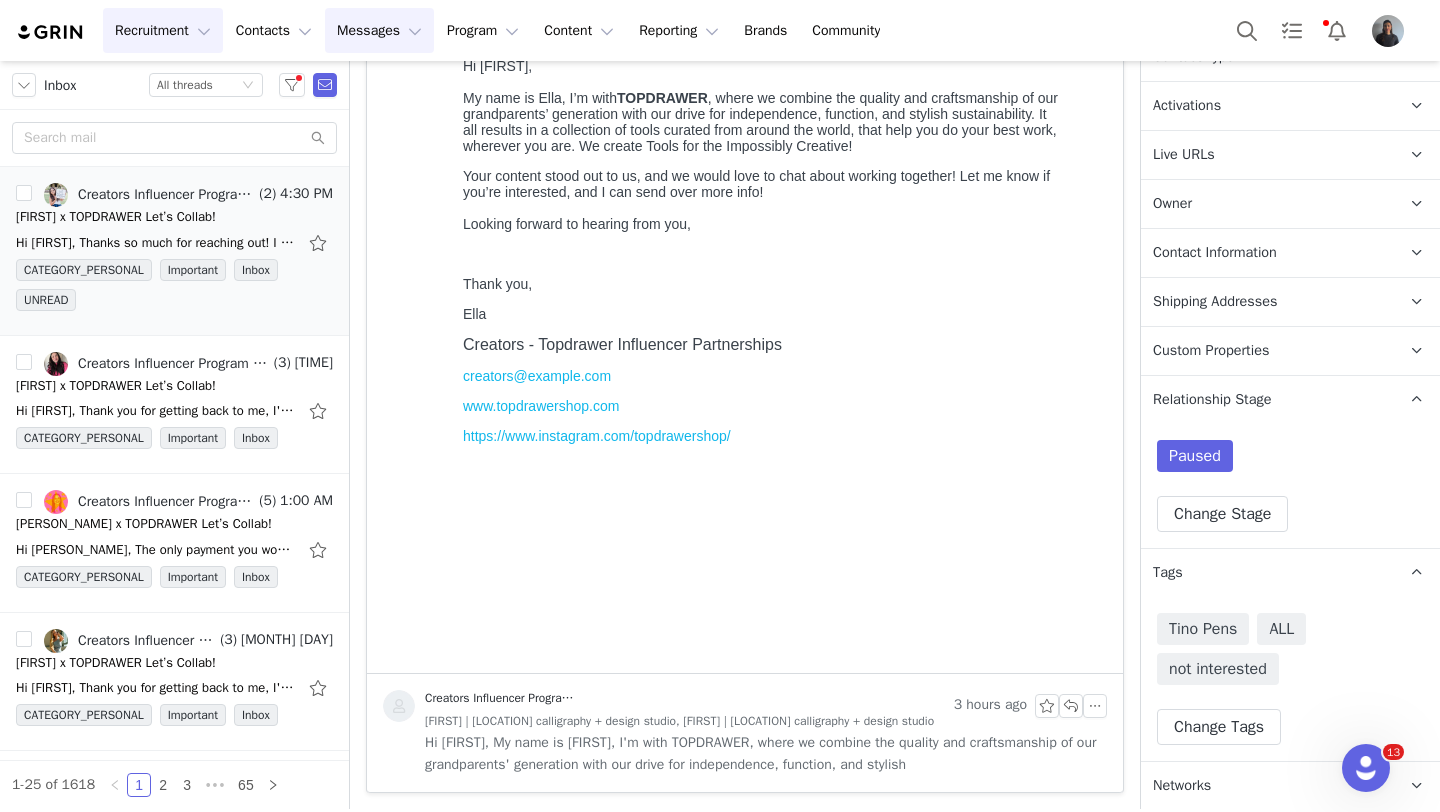 click on "Recruitment Recruitment" at bounding box center [163, 30] 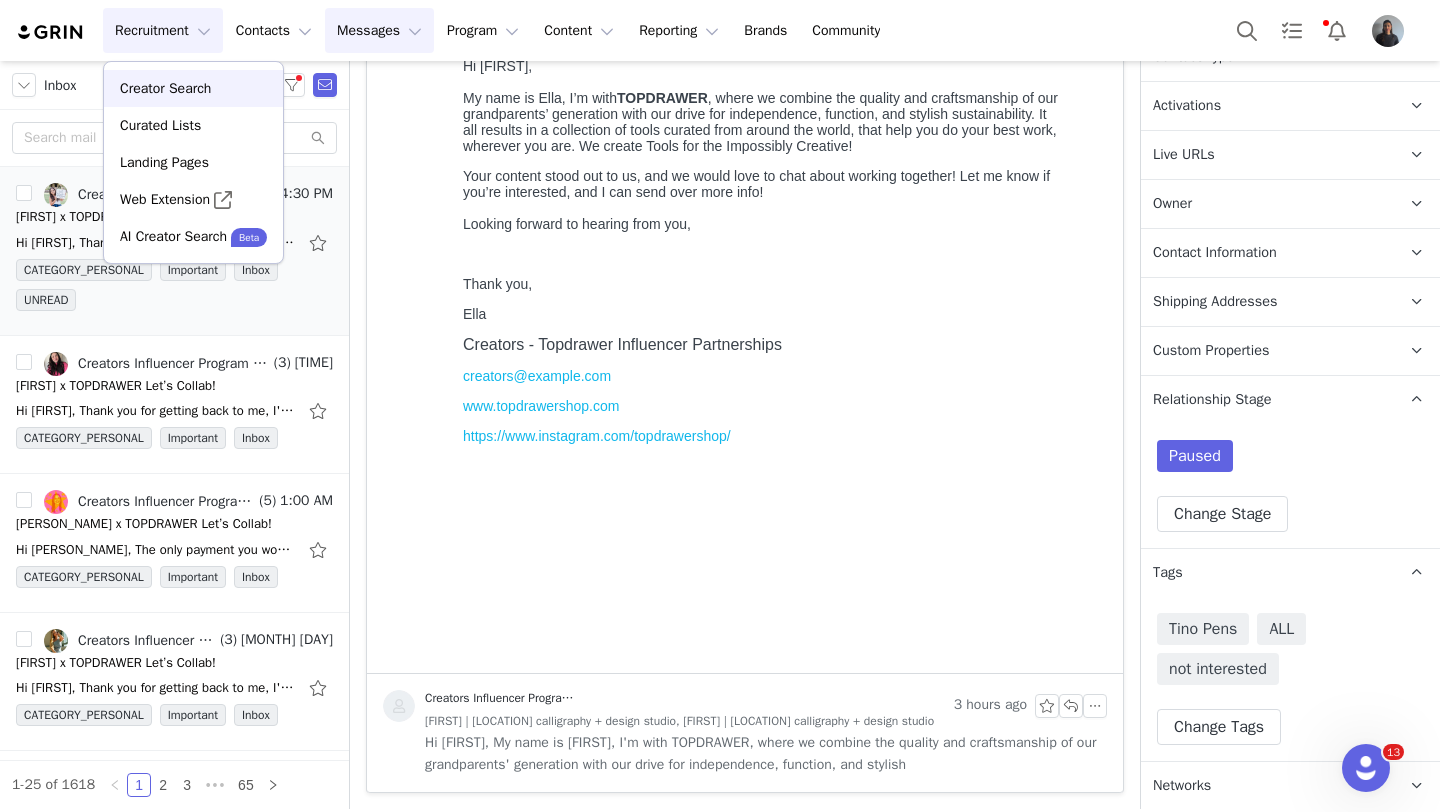 click on "Creator Search" at bounding box center [165, 88] 